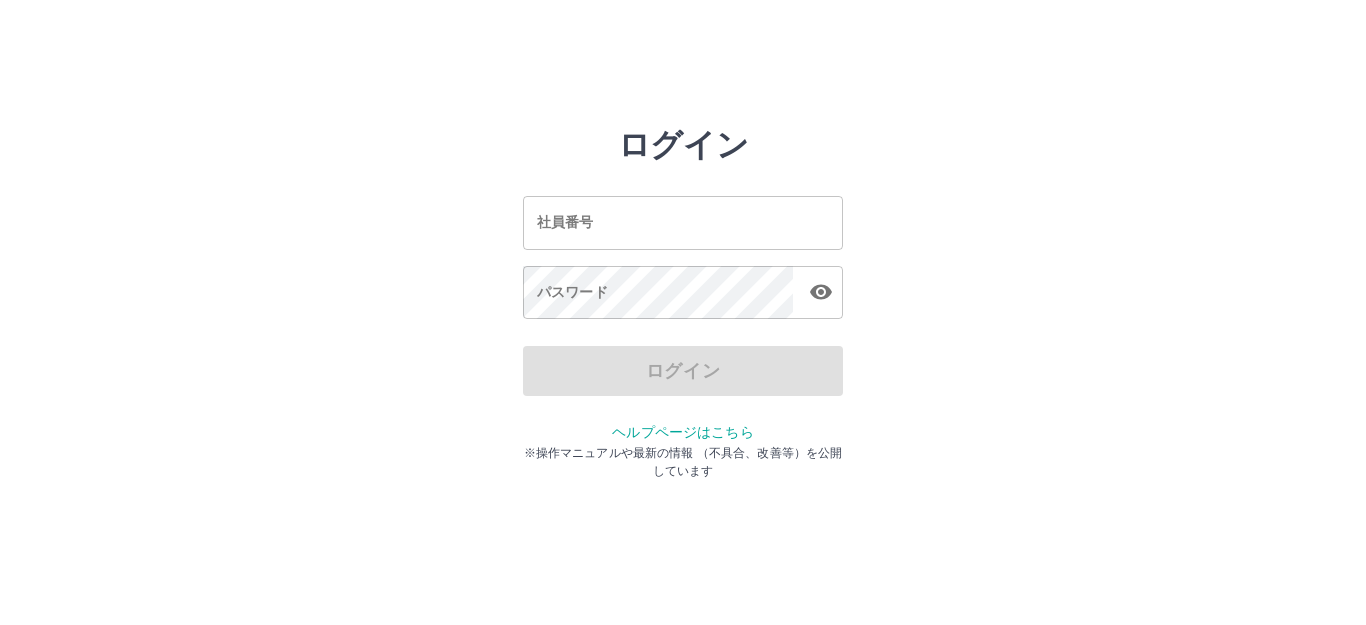 scroll, scrollTop: 0, scrollLeft: 0, axis: both 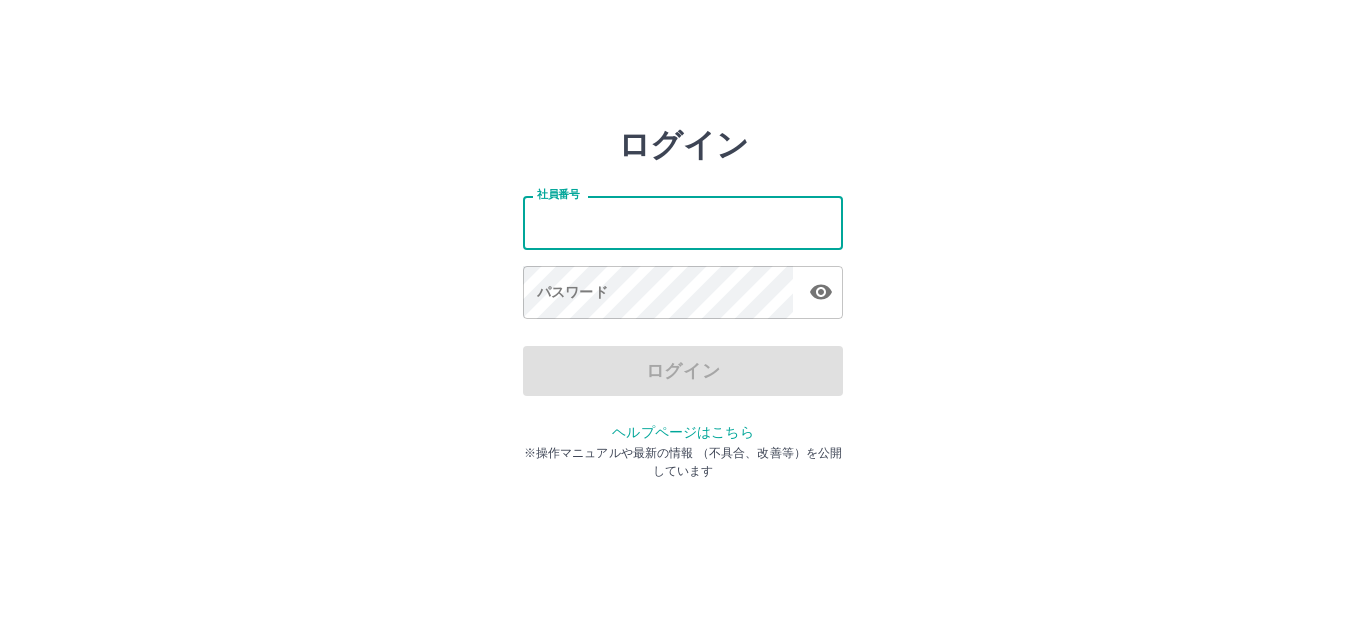click on "社員番号" at bounding box center [683, 222] 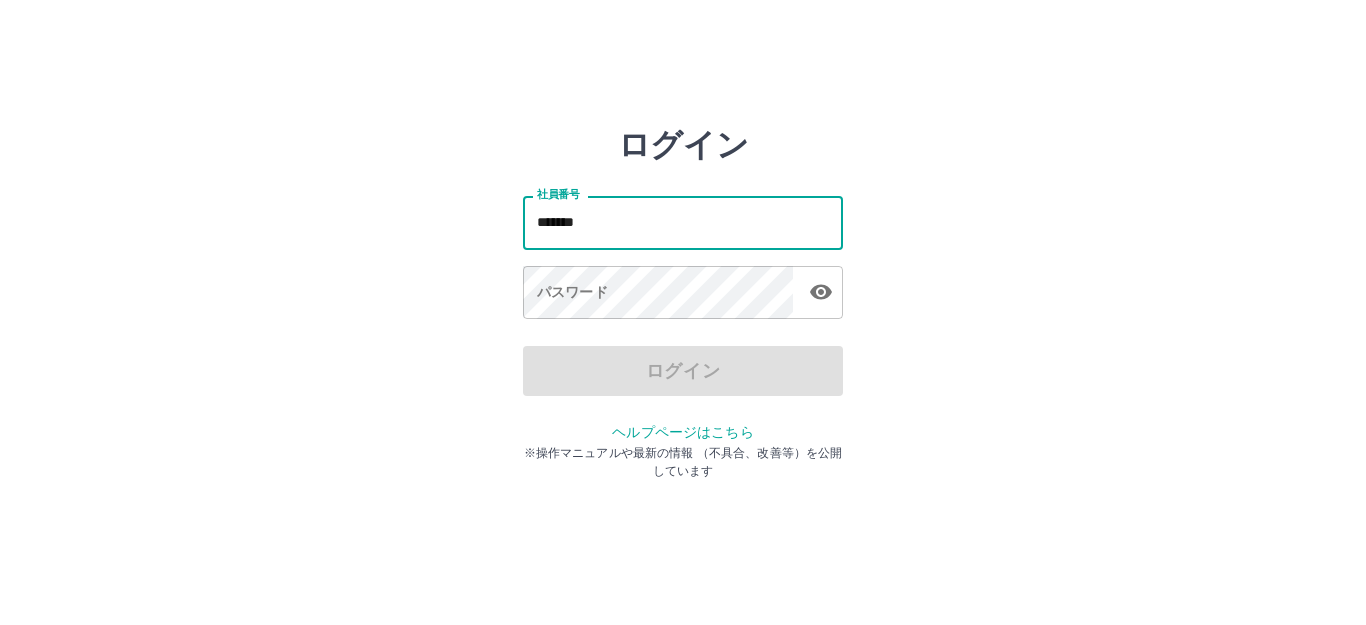 type on "*******" 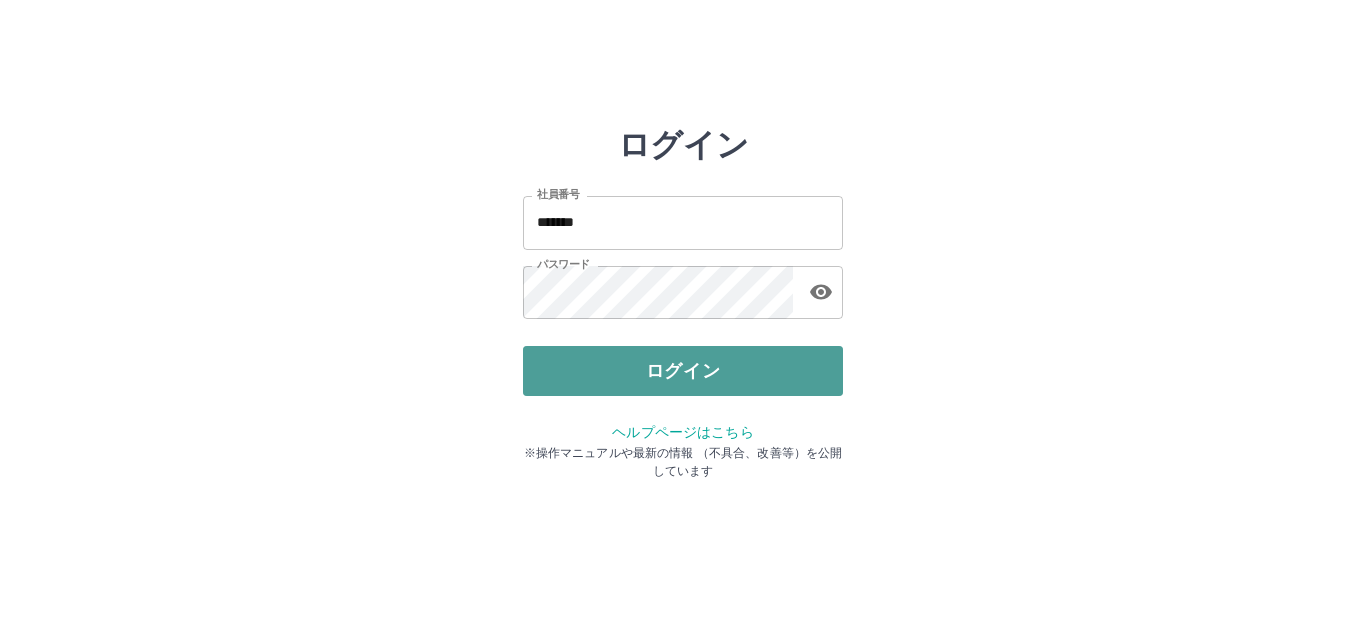 click on "ログイン" at bounding box center [683, 371] 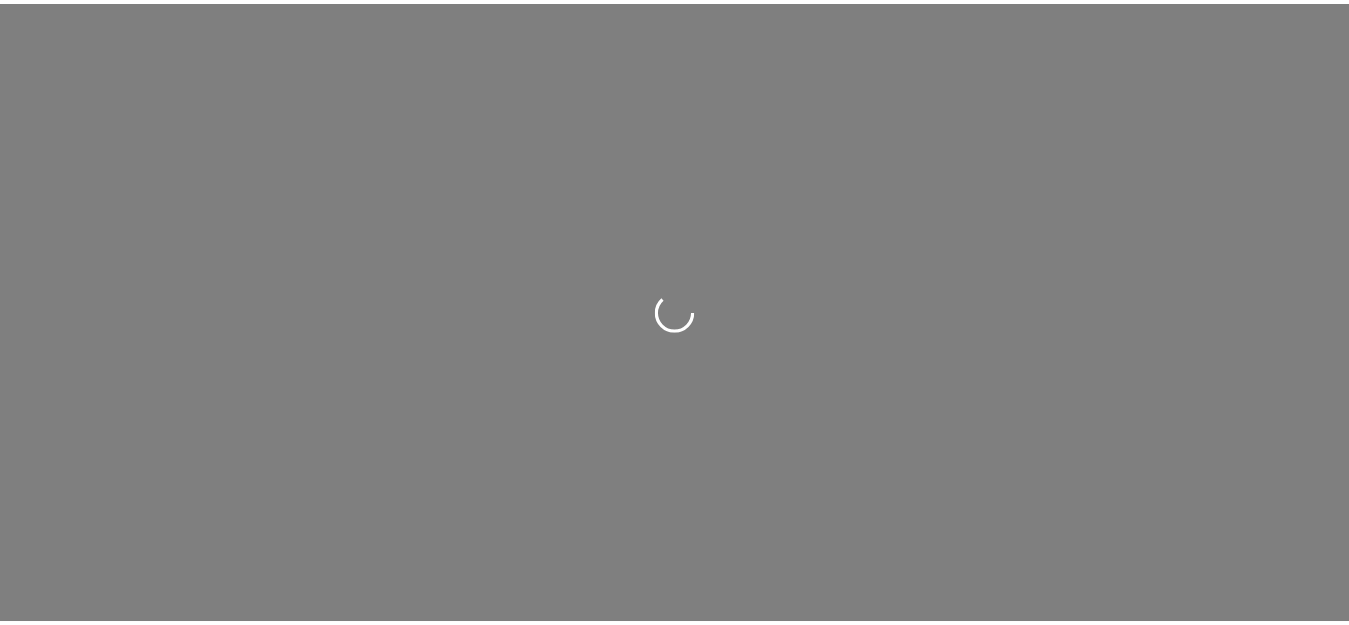 scroll, scrollTop: 0, scrollLeft: 0, axis: both 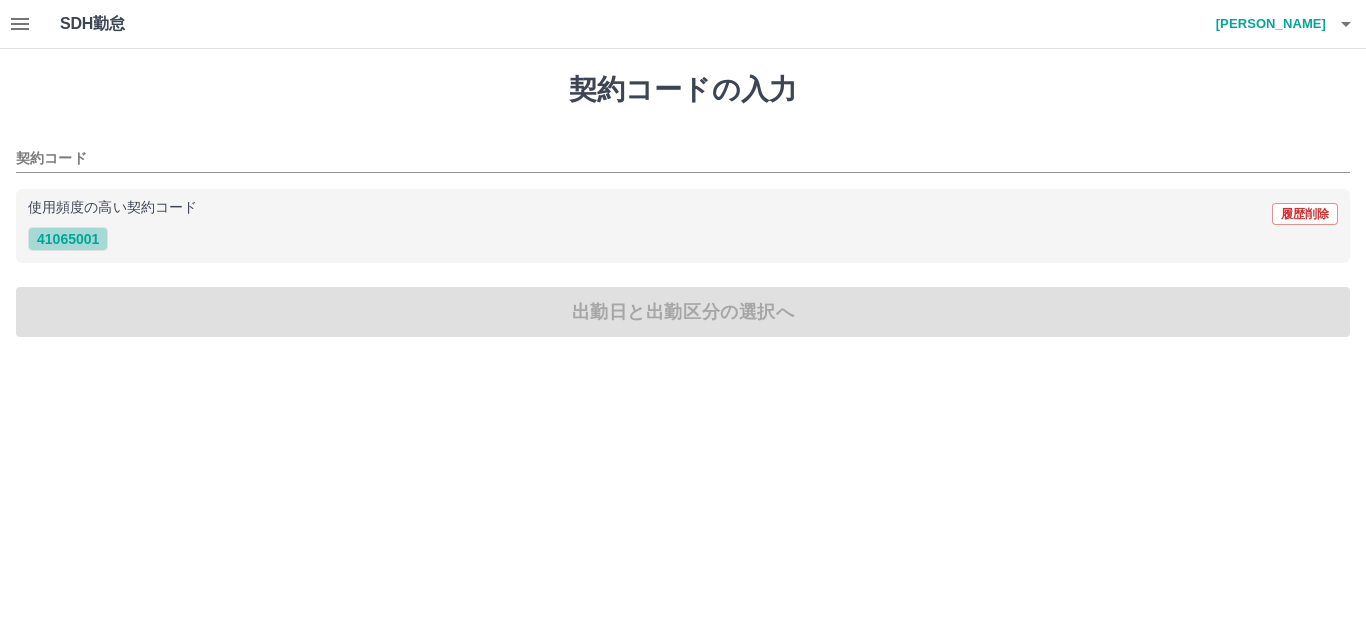 click on "41065001" at bounding box center [68, 239] 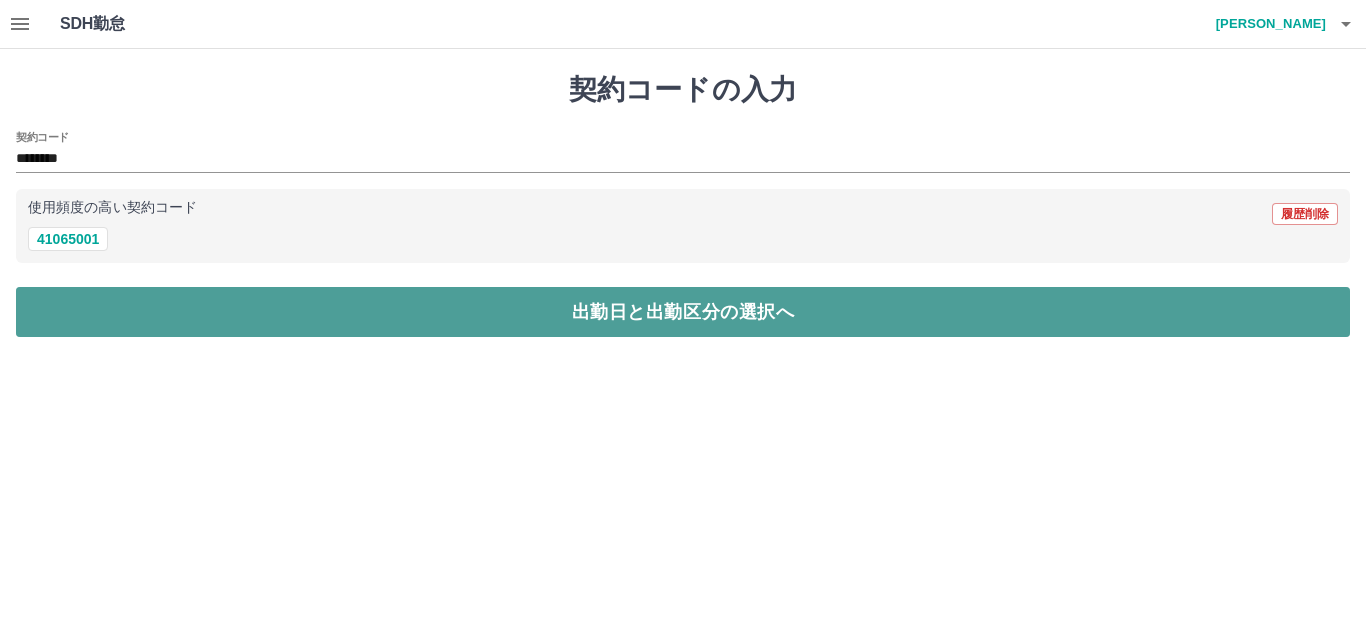click on "出勤日と出勤区分の選択へ" at bounding box center [683, 312] 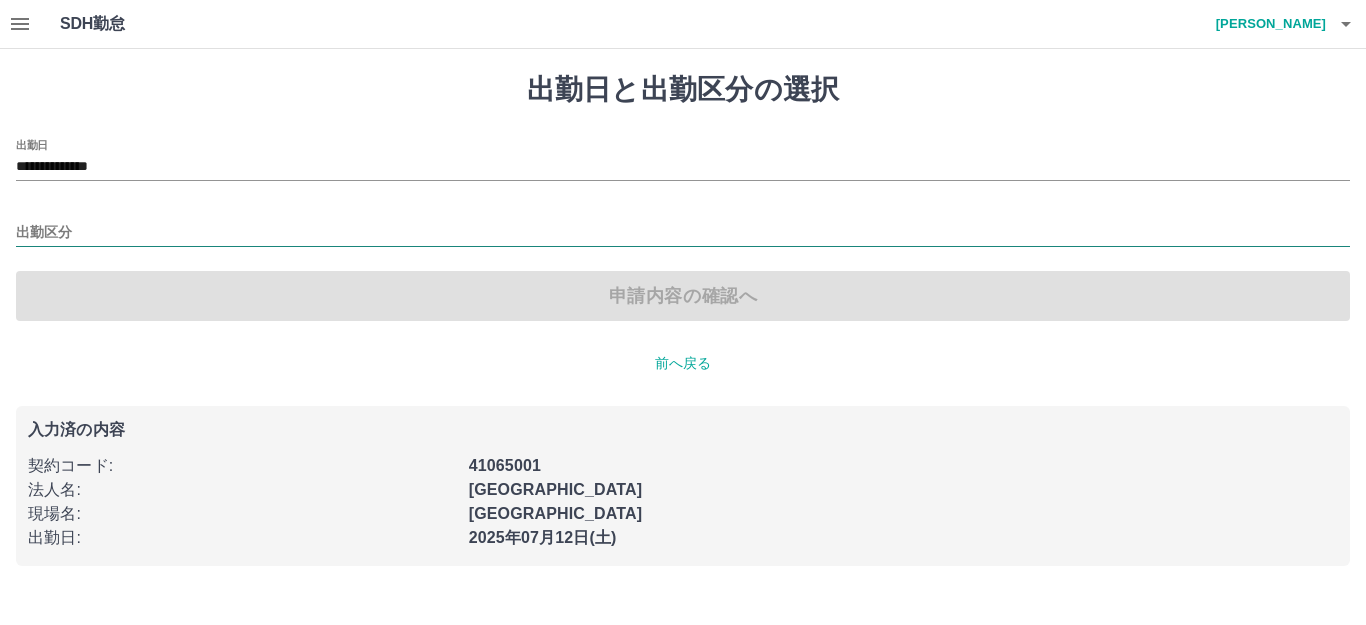 click on "出勤区分" at bounding box center (683, 233) 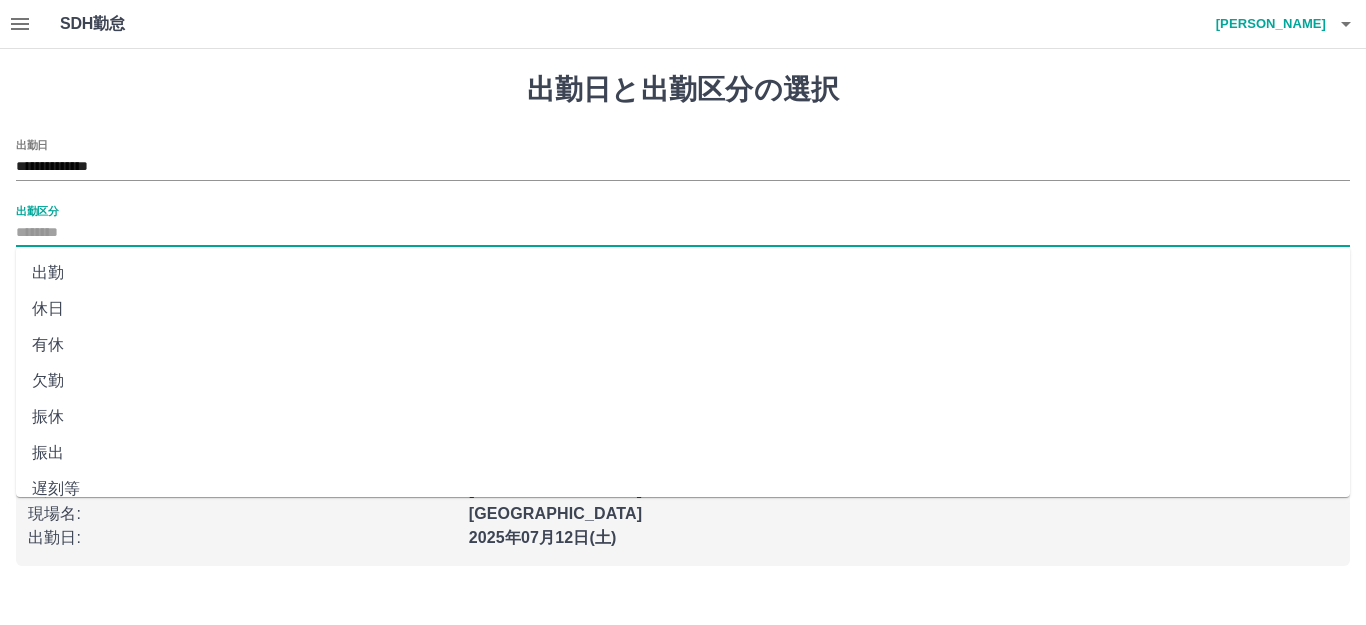 click on "出勤" at bounding box center [683, 273] 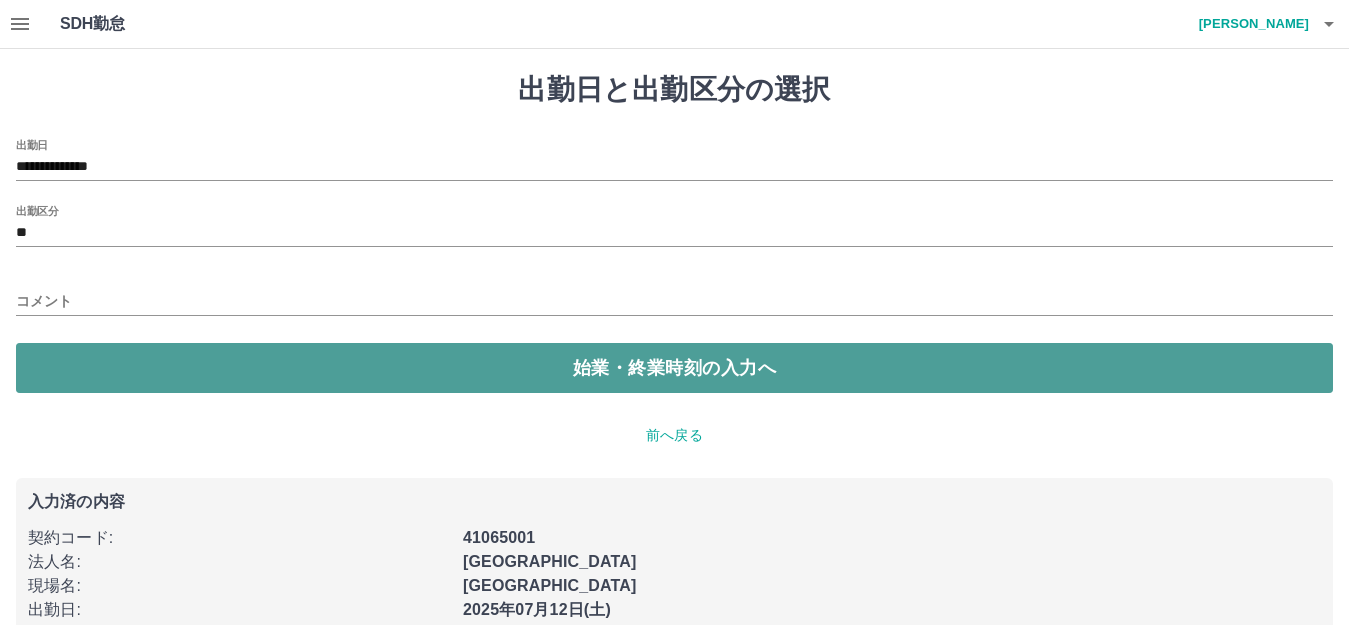 click on "始業・終業時刻の入力へ" at bounding box center (674, 368) 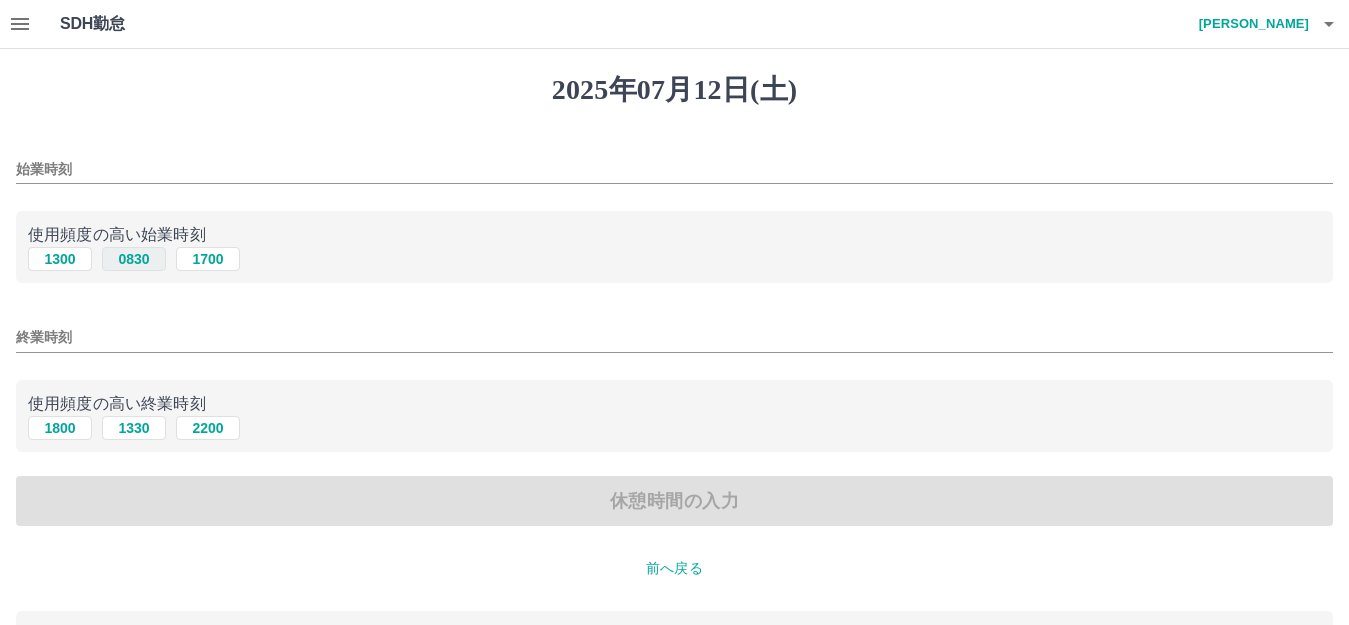 click on "0830" at bounding box center (134, 259) 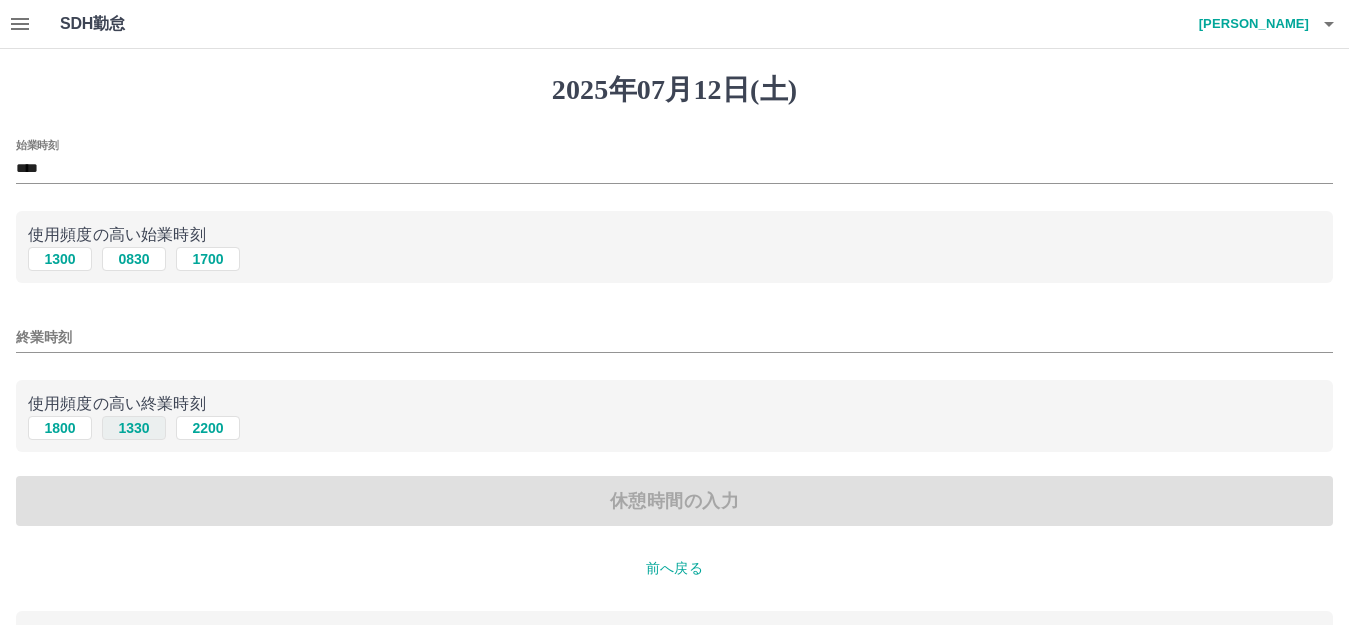 click on "1330" at bounding box center (134, 428) 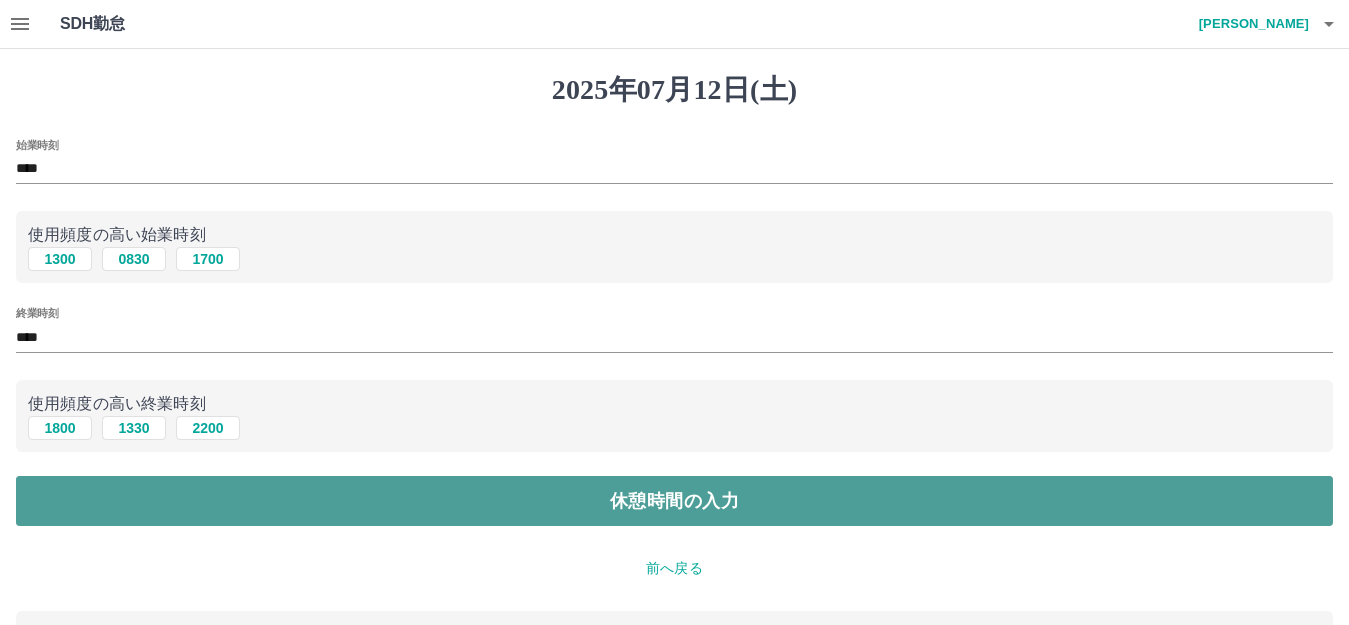 click on "休憩時間の入力" at bounding box center [674, 501] 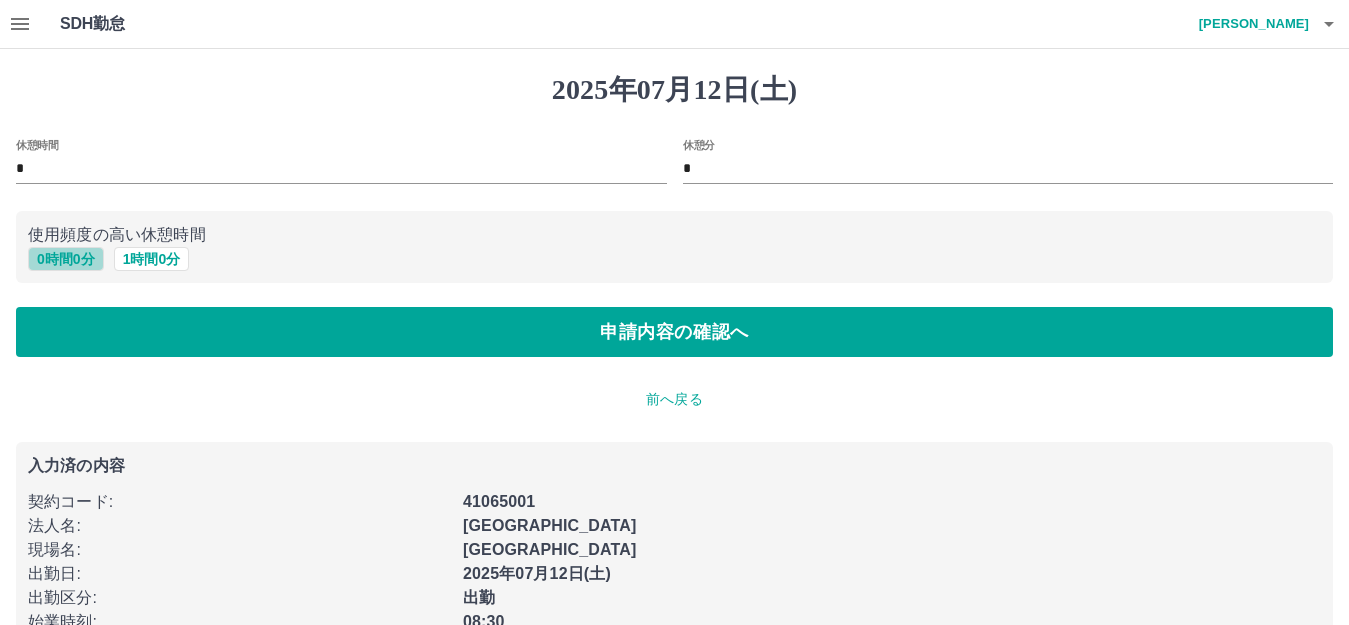 click on "0 時間 0 分" at bounding box center [66, 259] 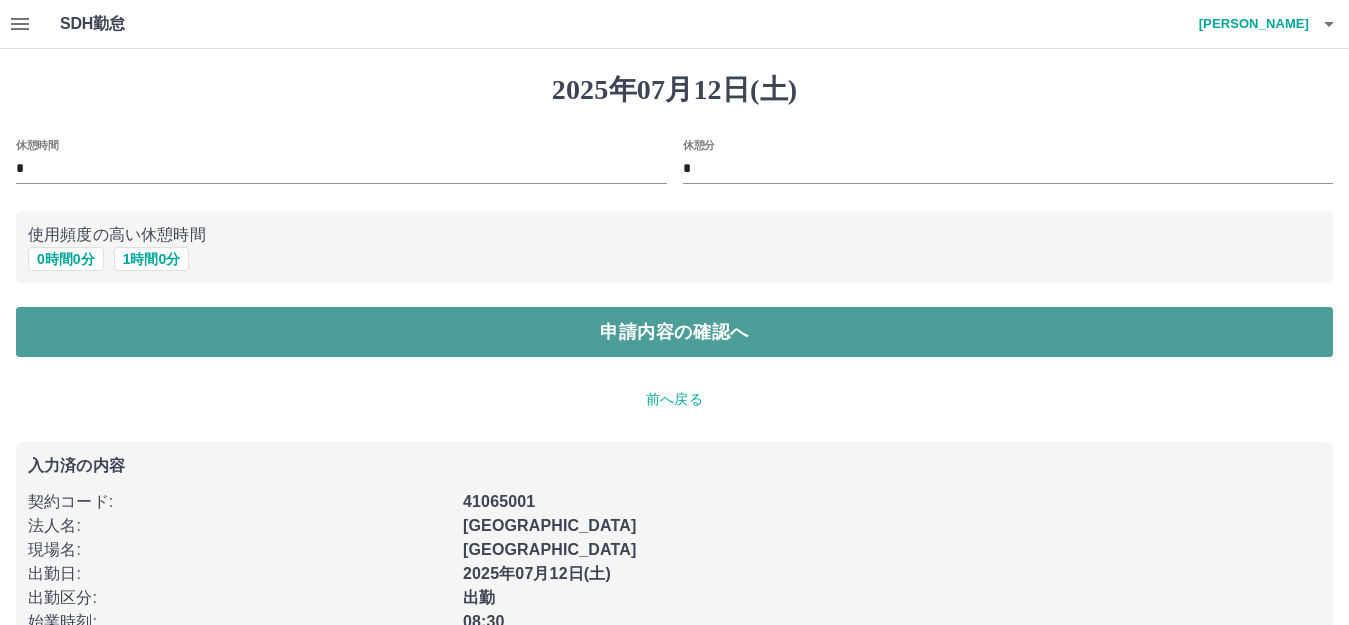 click on "申請内容の確認へ" at bounding box center (674, 332) 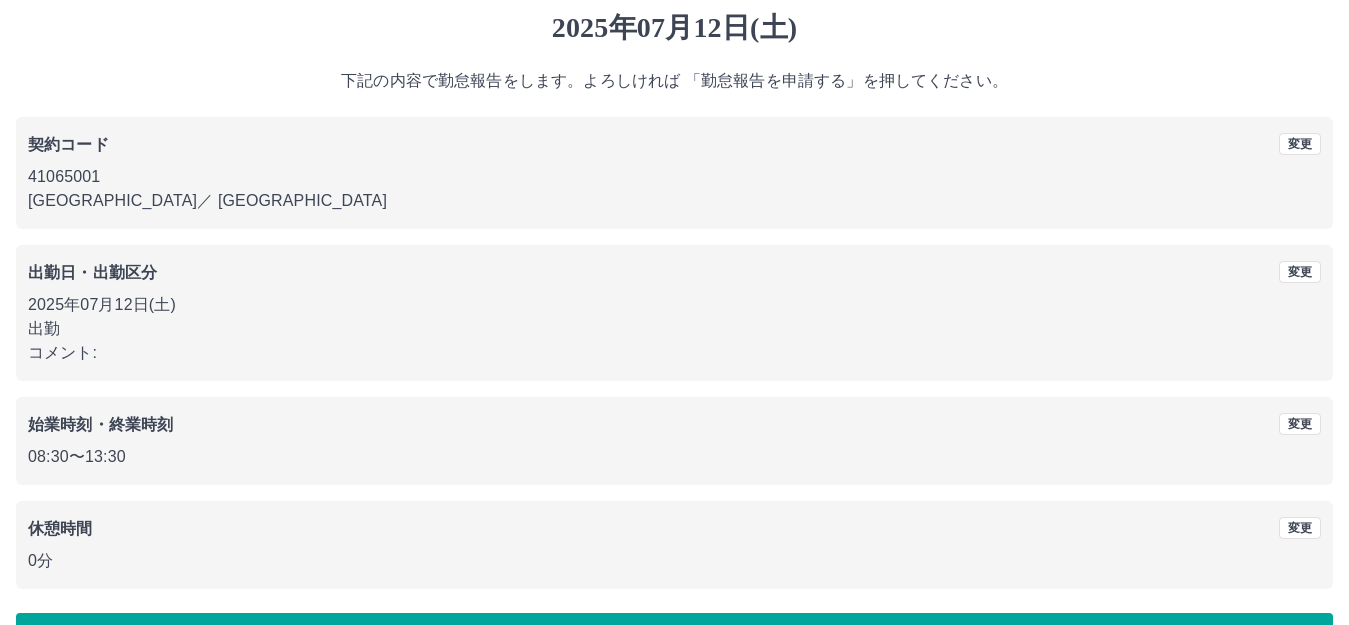 scroll, scrollTop: 124, scrollLeft: 0, axis: vertical 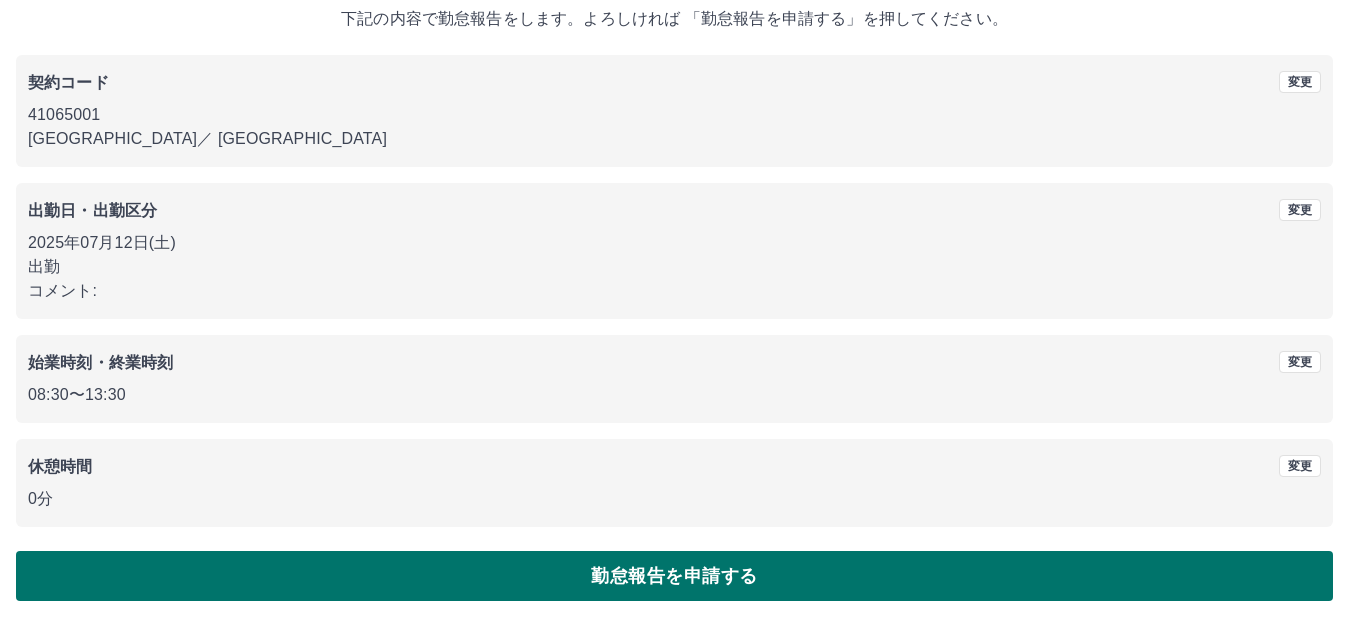 click on "勤怠報告を申請する" at bounding box center (674, 576) 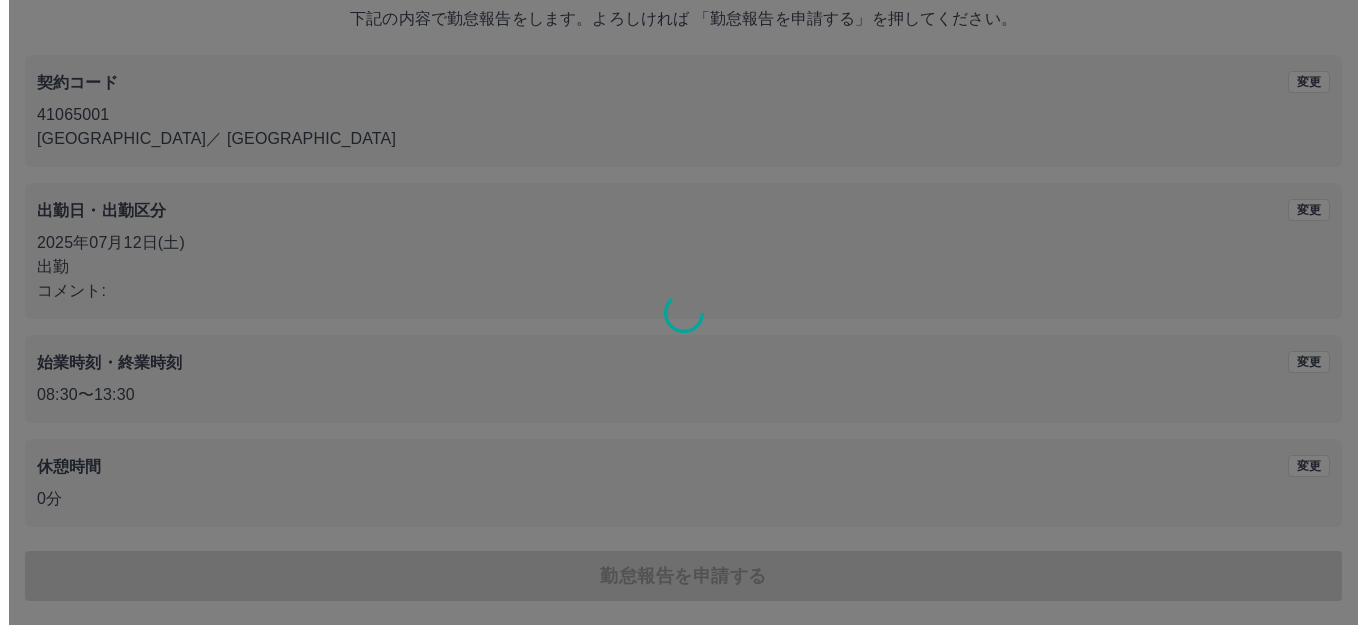 scroll, scrollTop: 0, scrollLeft: 0, axis: both 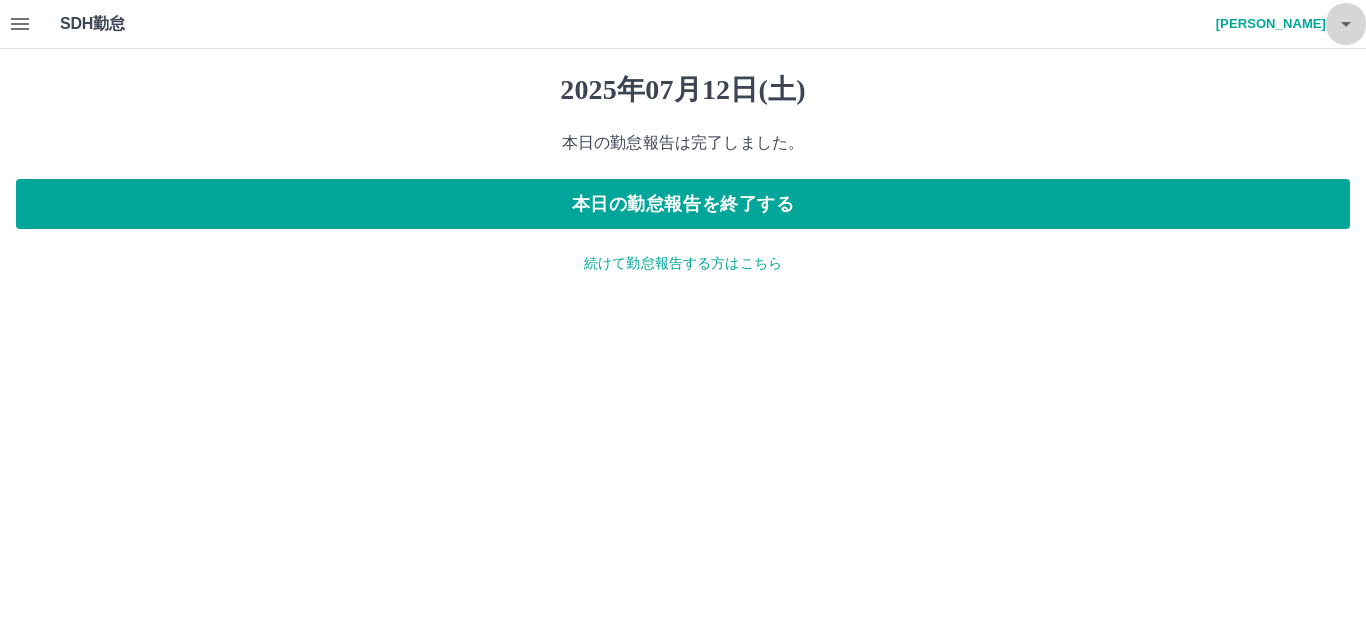 click 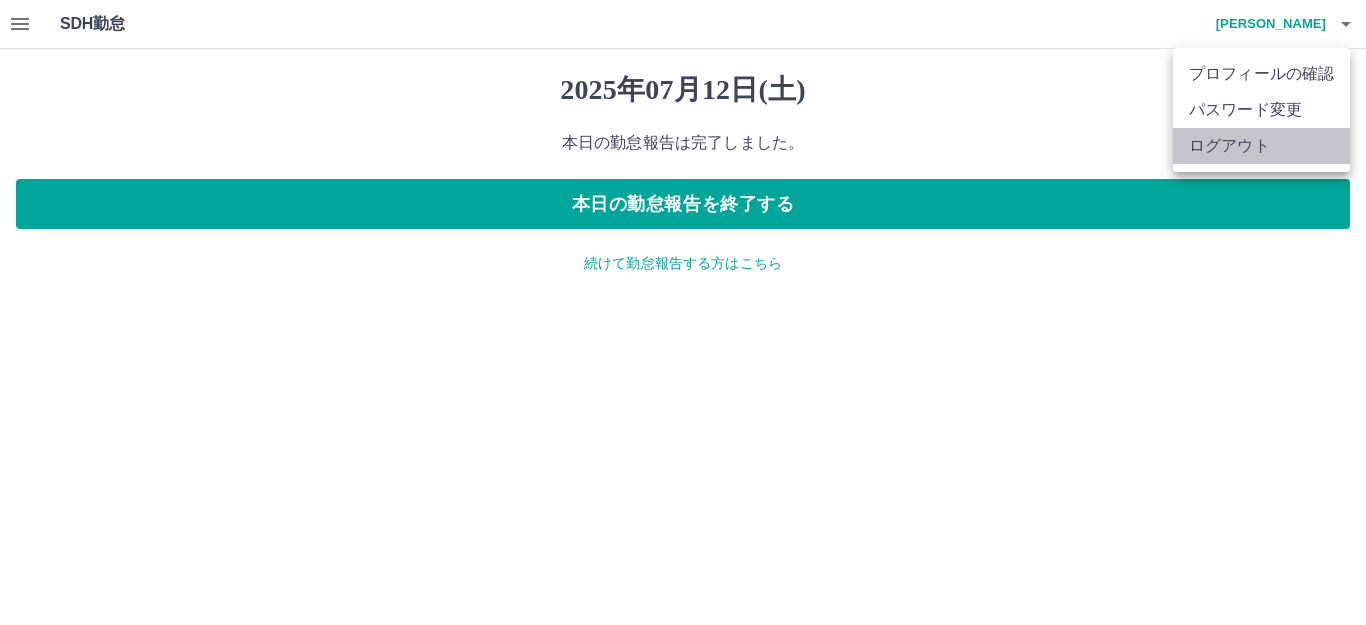 click on "ログアウト" at bounding box center (1261, 146) 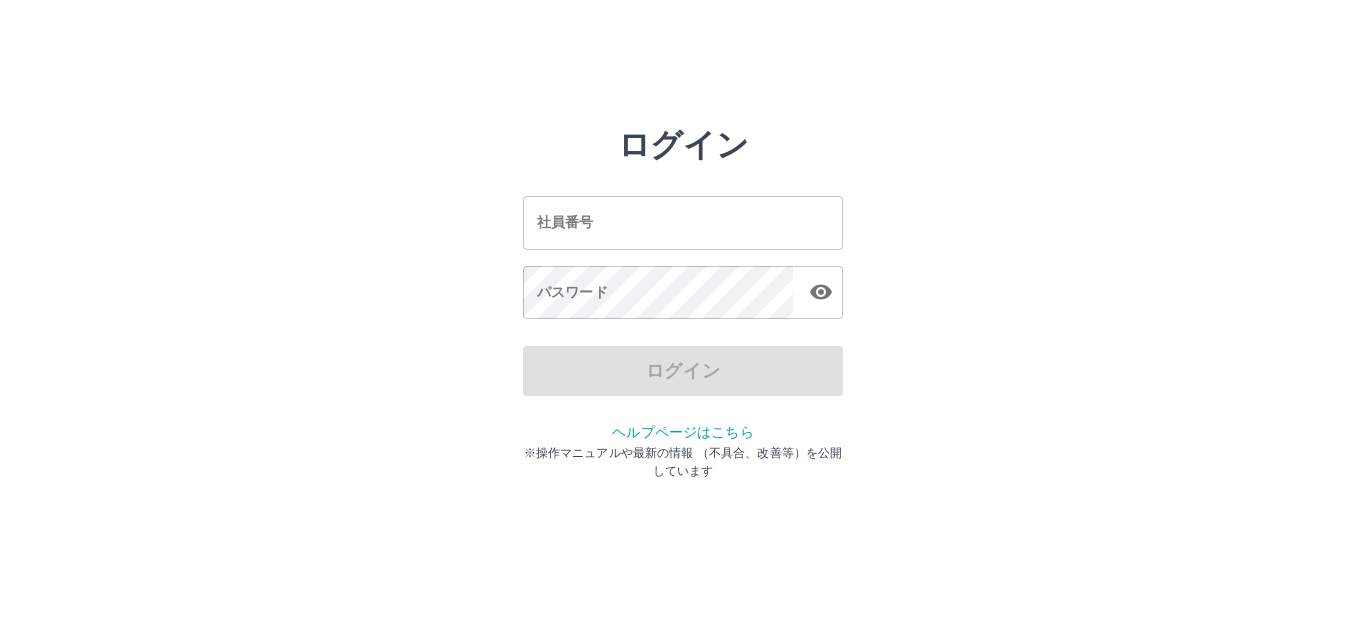 scroll, scrollTop: 0, scrollLeft: 0, axis: both 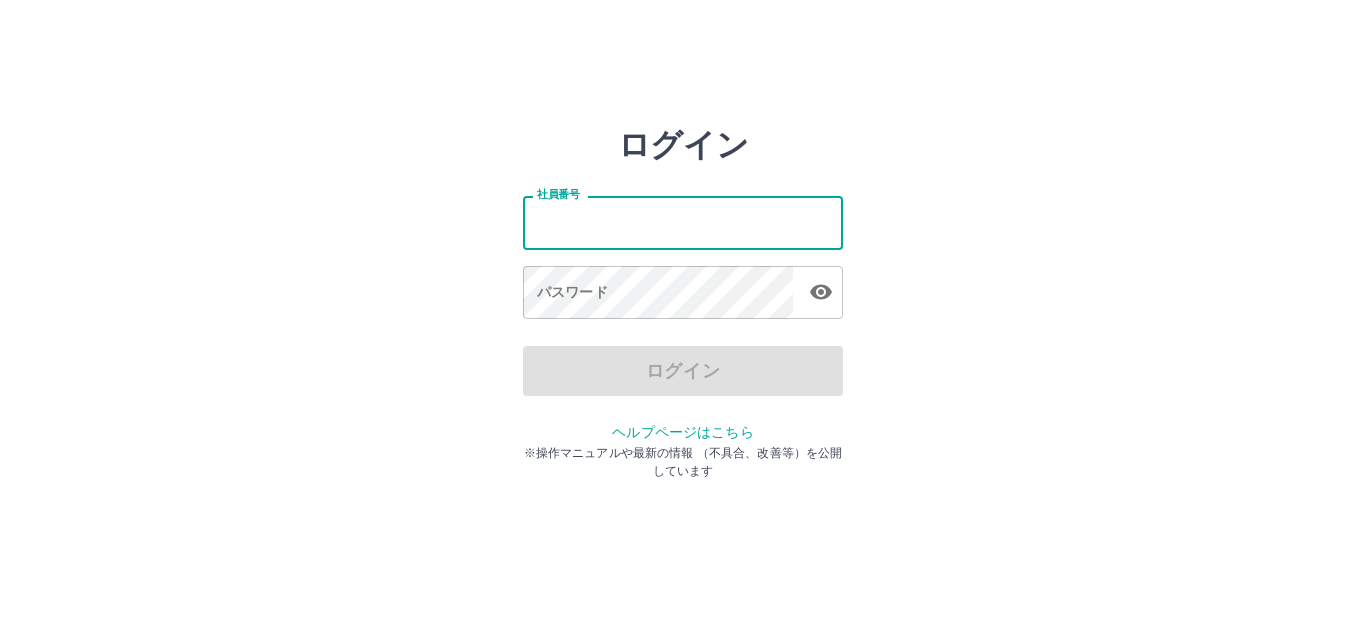 click on "社員番号" at bounding box center (683, 222) 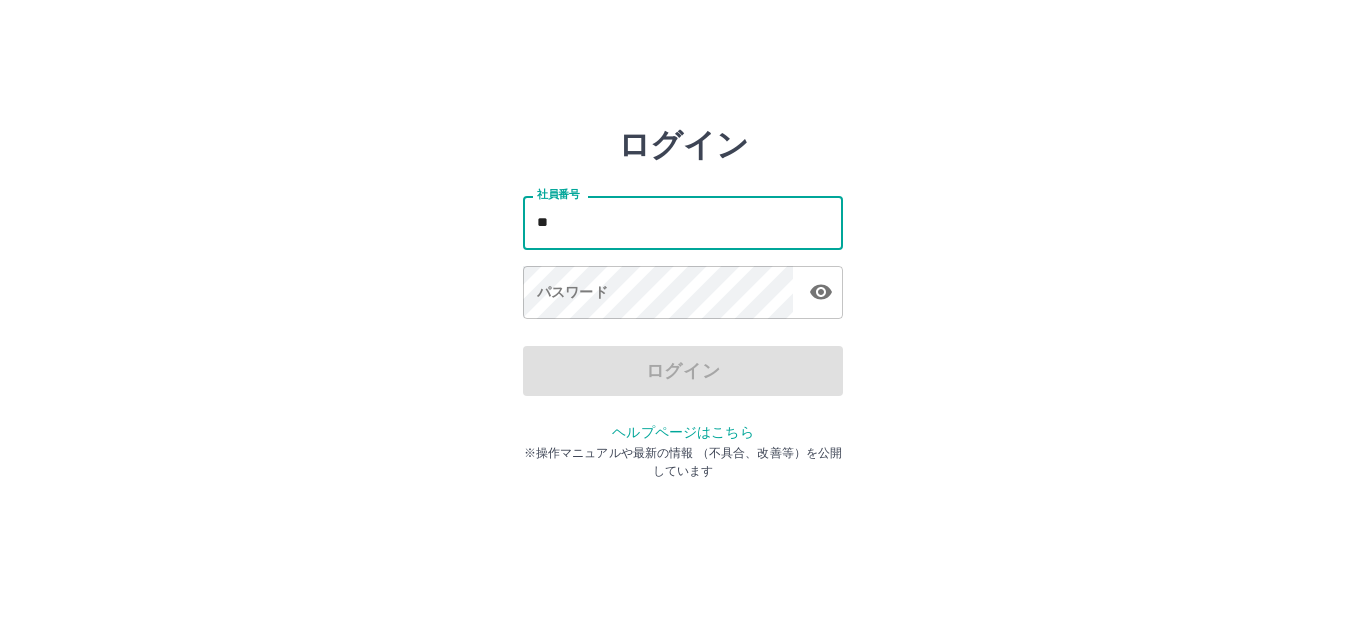 type on "*" 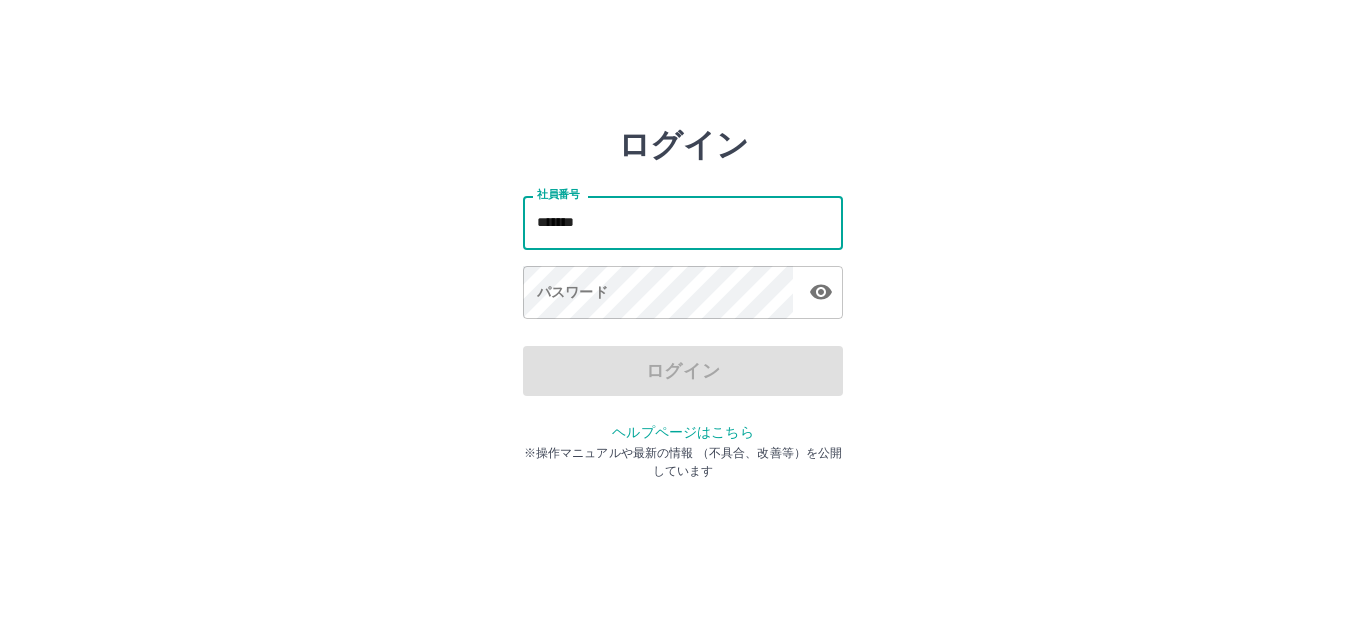 type on "*******" 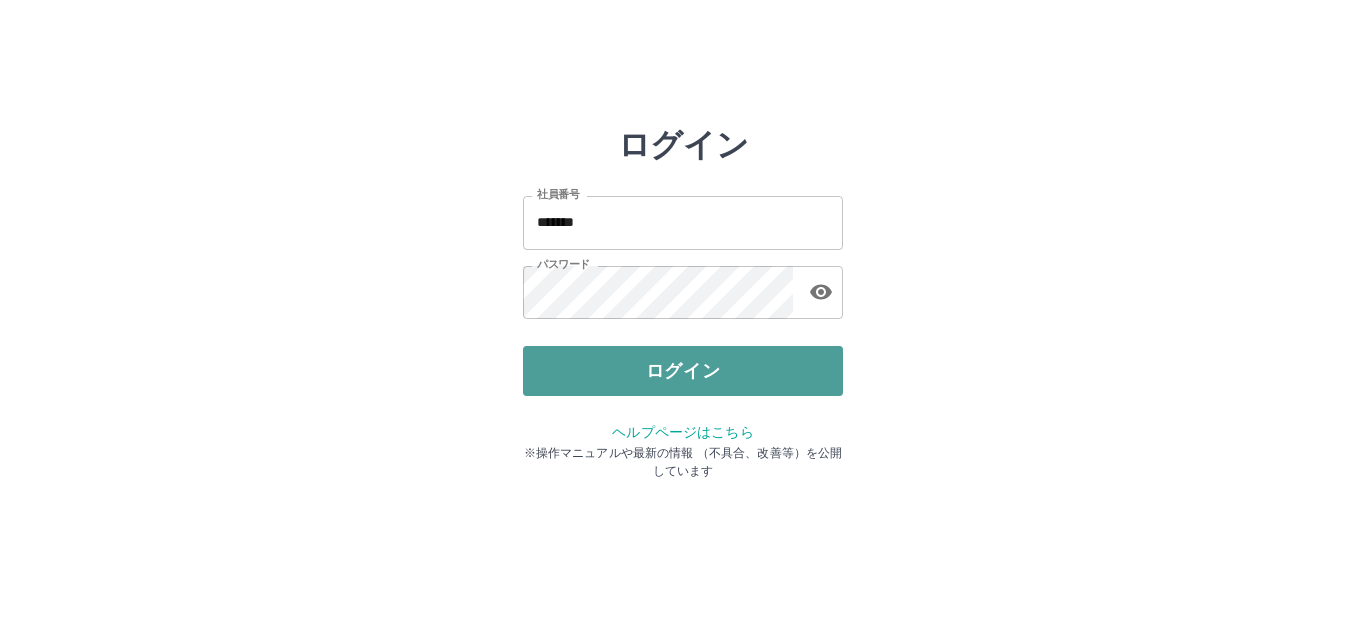 click on "ログイン" at bounding box center (683, 371) 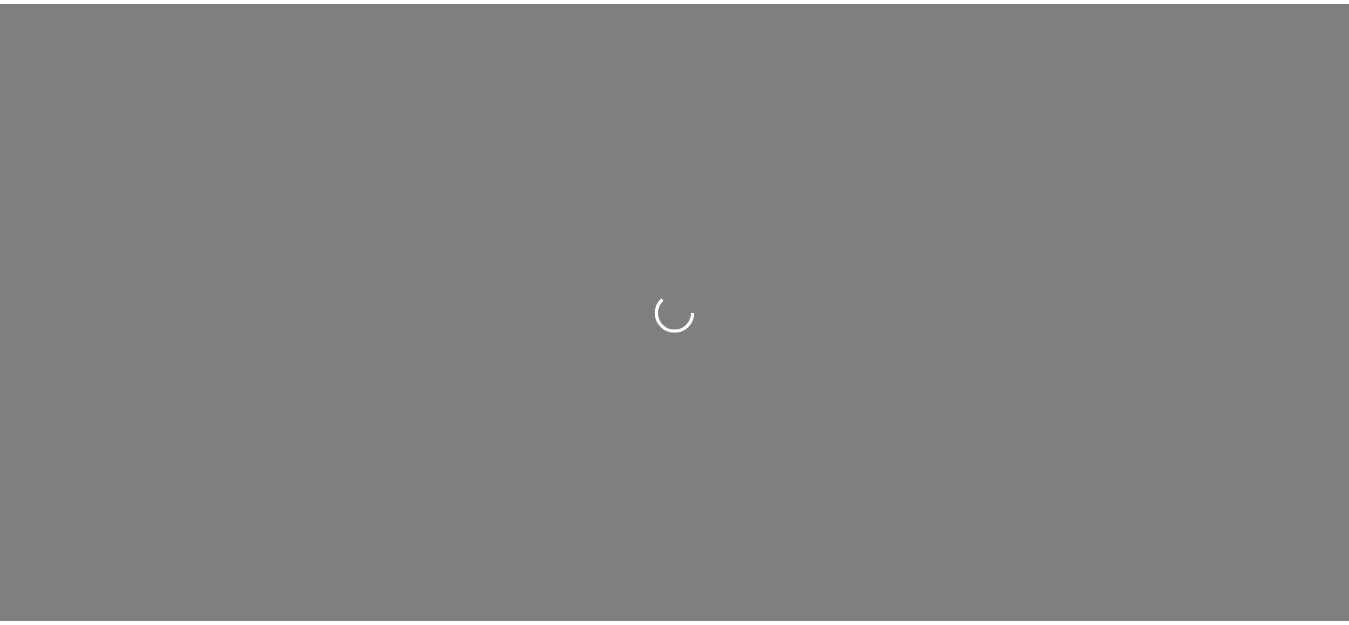 scroll, scrollTop: 0, scrollLeft: 0, axis: both 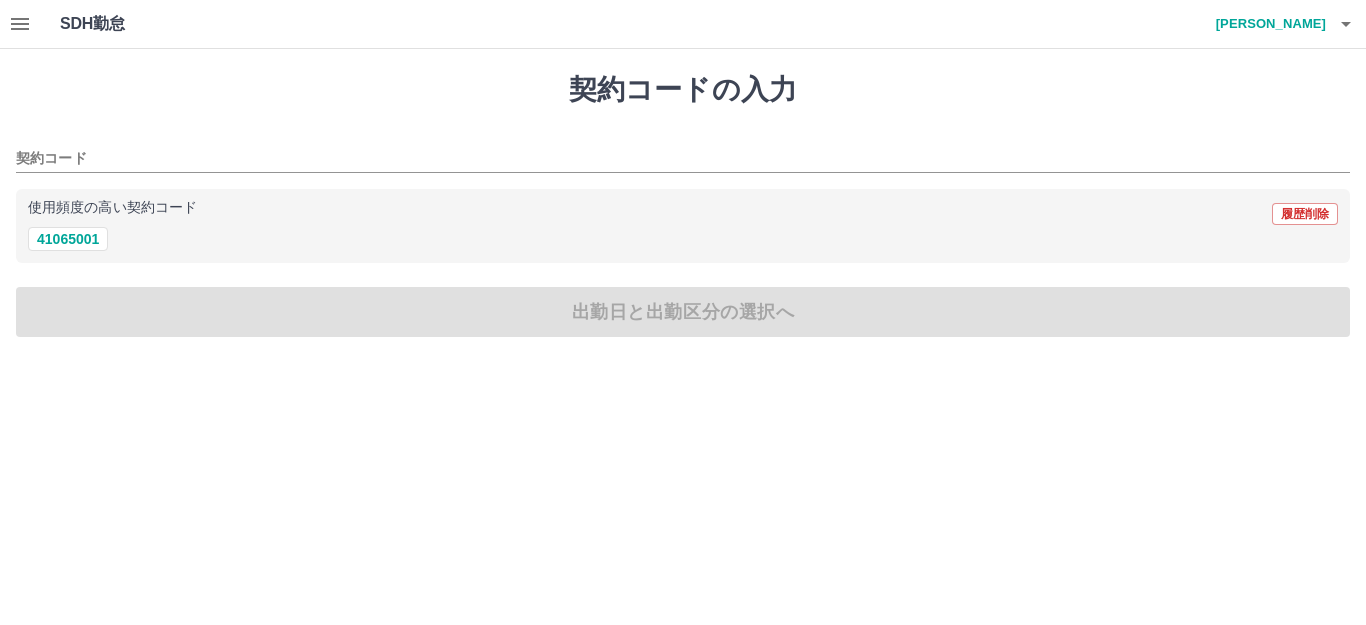 click on "契約コードの入力 契約コード 使用頻度の高い契約コード 履歴削除 41065001 出勤日と出勤区分の選択へ" at bounding box center (683, 205) 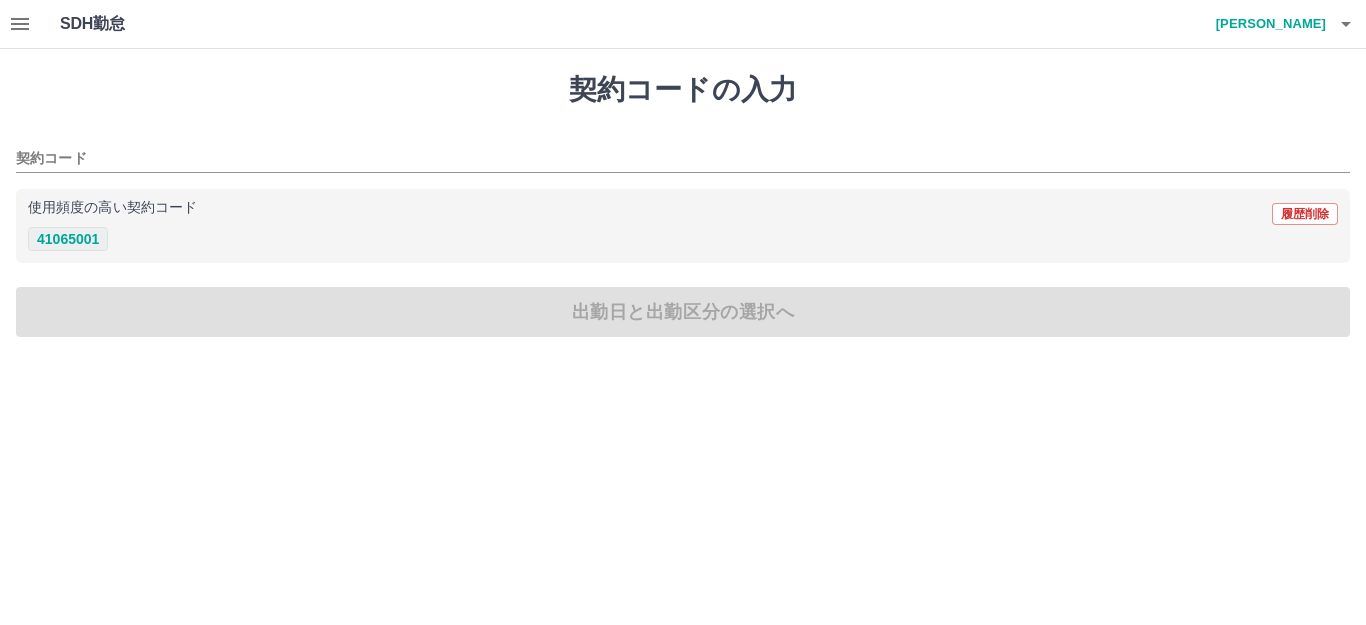 click on "41065001" at bounding box center (68, 239) 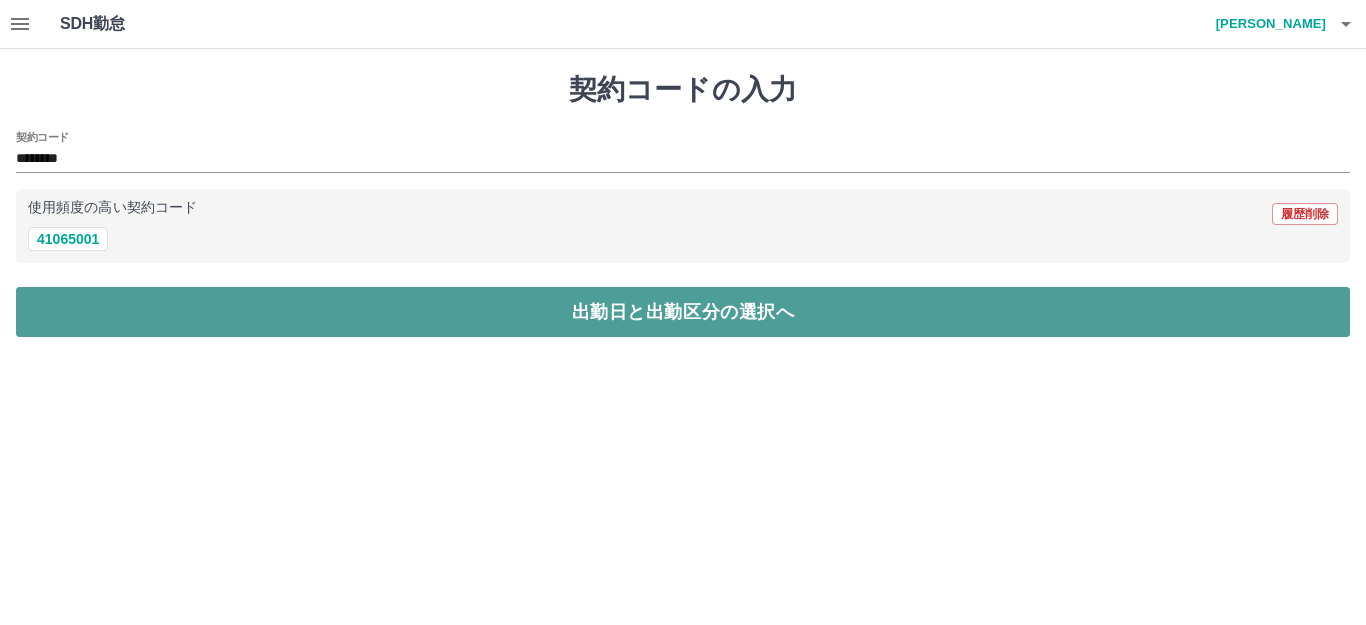 click on "出勤日と出勤区分の選択へ" at bounding box center [683, 312] 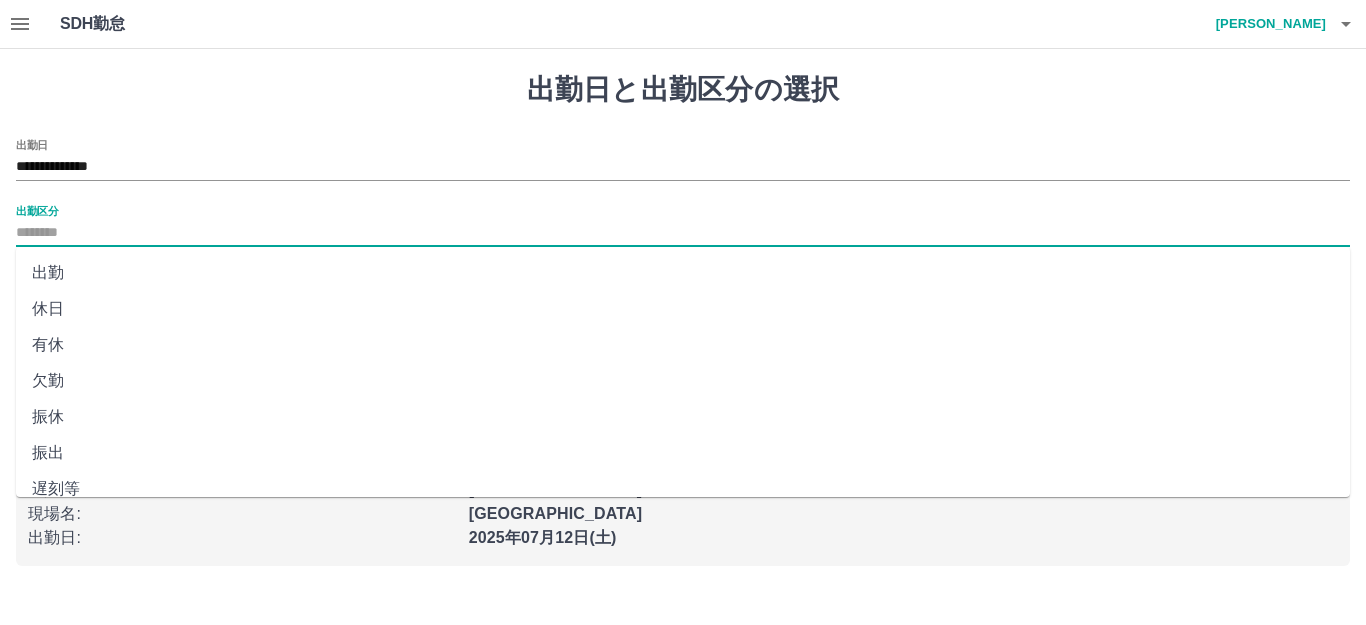 click on "出勤区分" at bounding box center [683, 233] 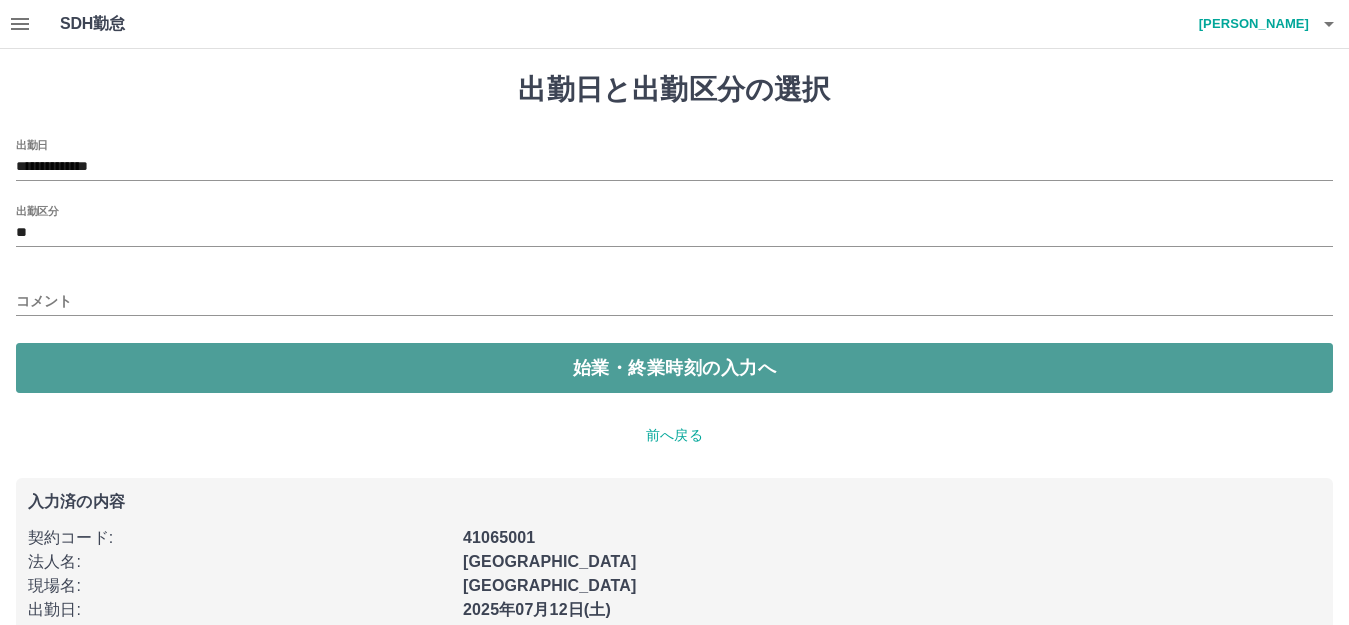 click on "始業・終業時刻の入力へ" at bounding box center [674, 368] 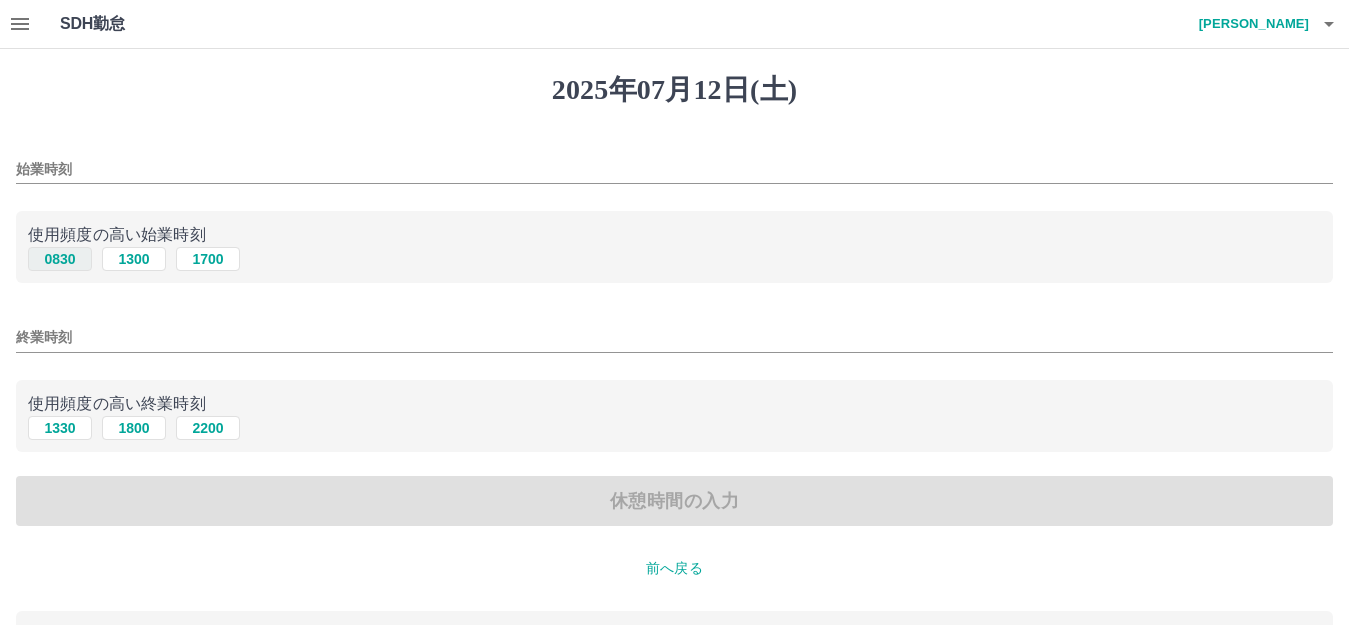 click on "0830" at bounding box center [60, 259] 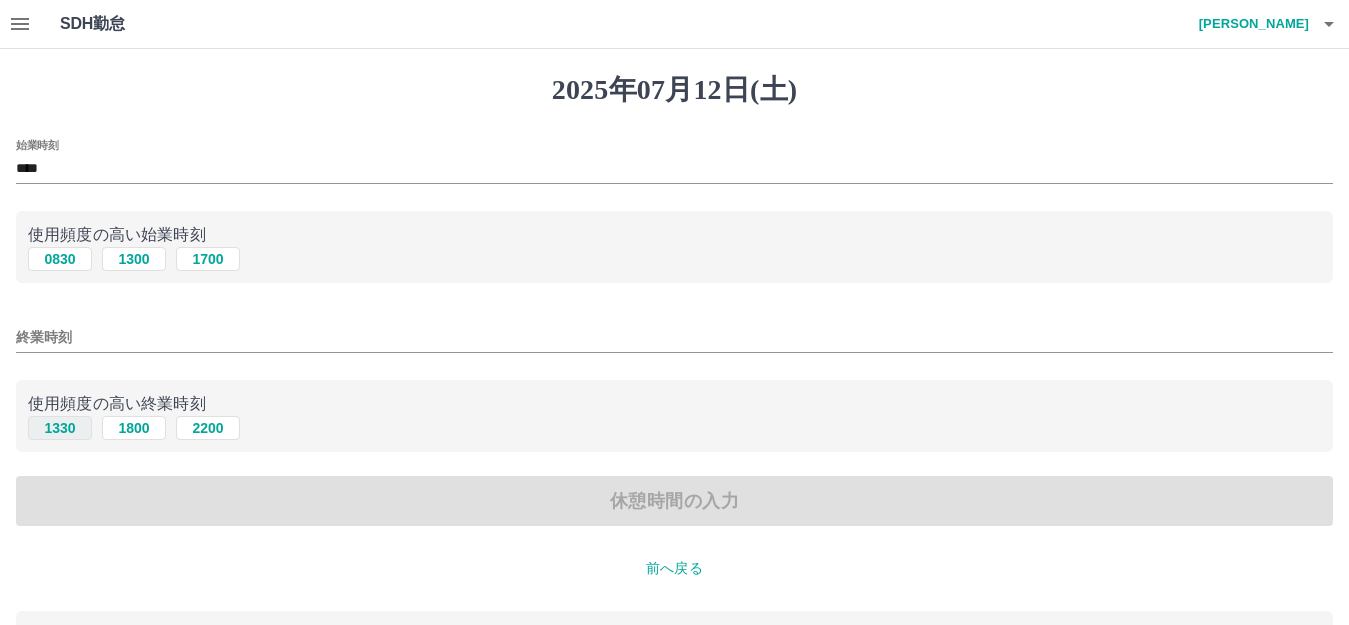 click on "1330" at bounding box center [60, 428] 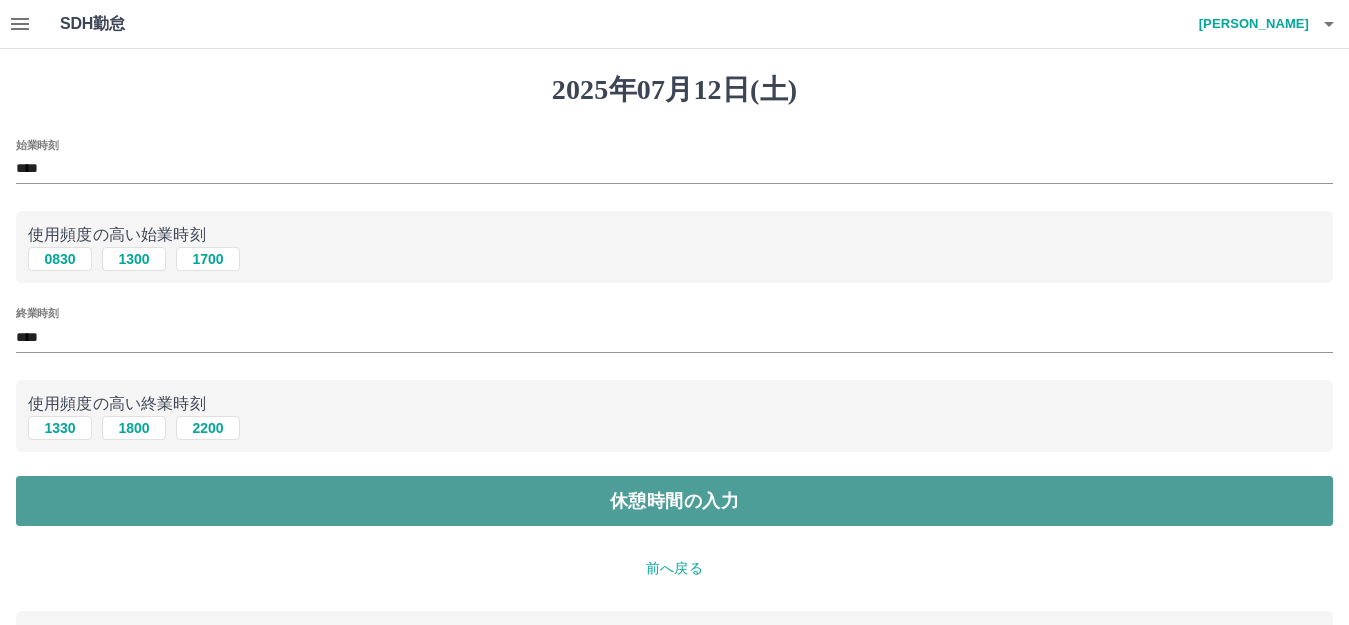 click on "休憩時間の入力" at bounding box center [674, 501] 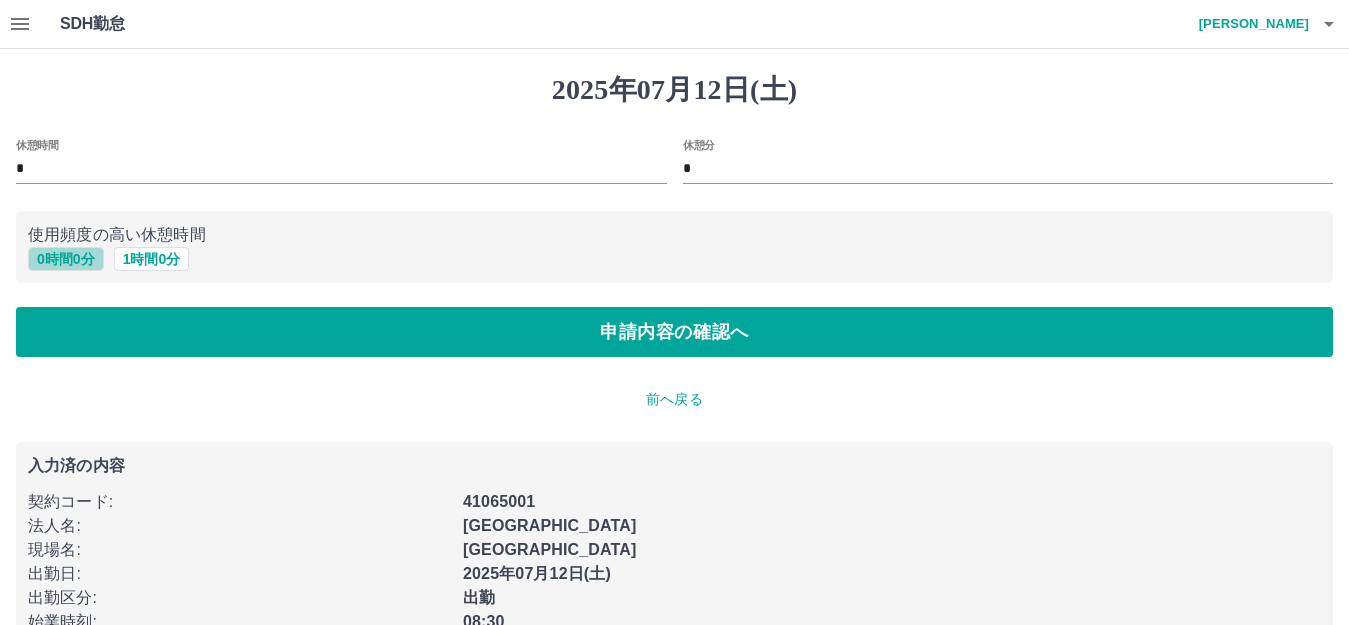 click on "0 時間 0 分" at bounding box center [66, 259] 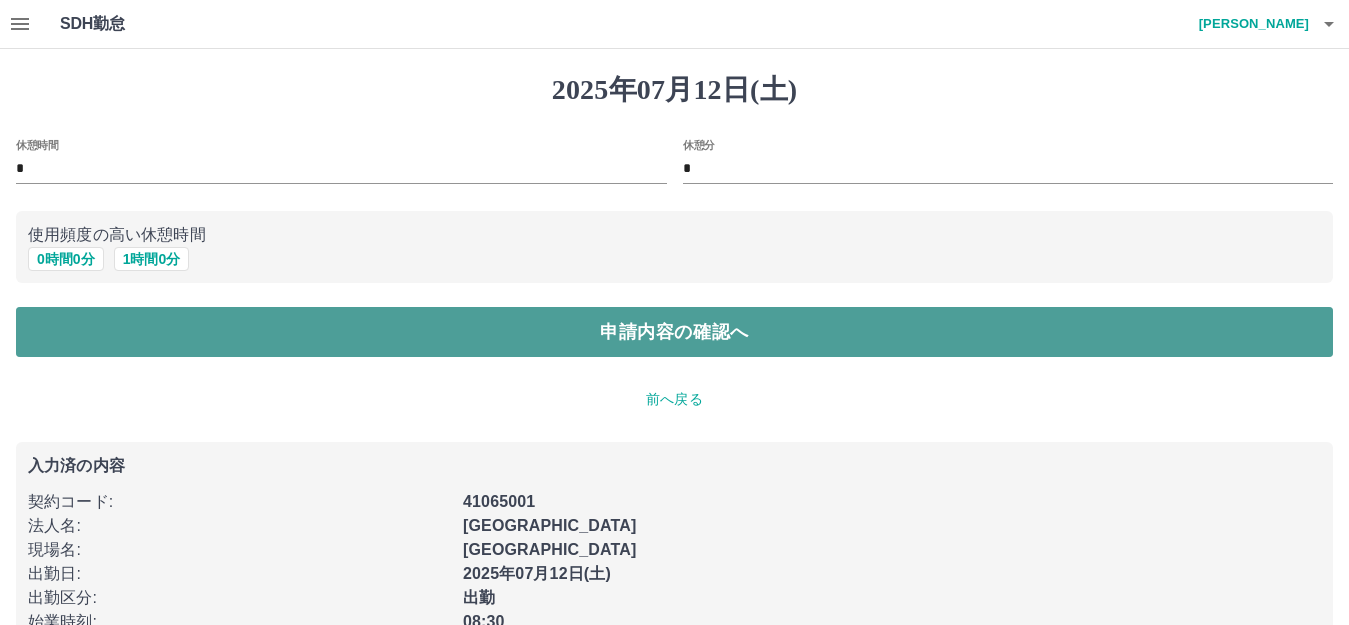 click on "申請内容の確認へ" at bounding box center (674, 332) 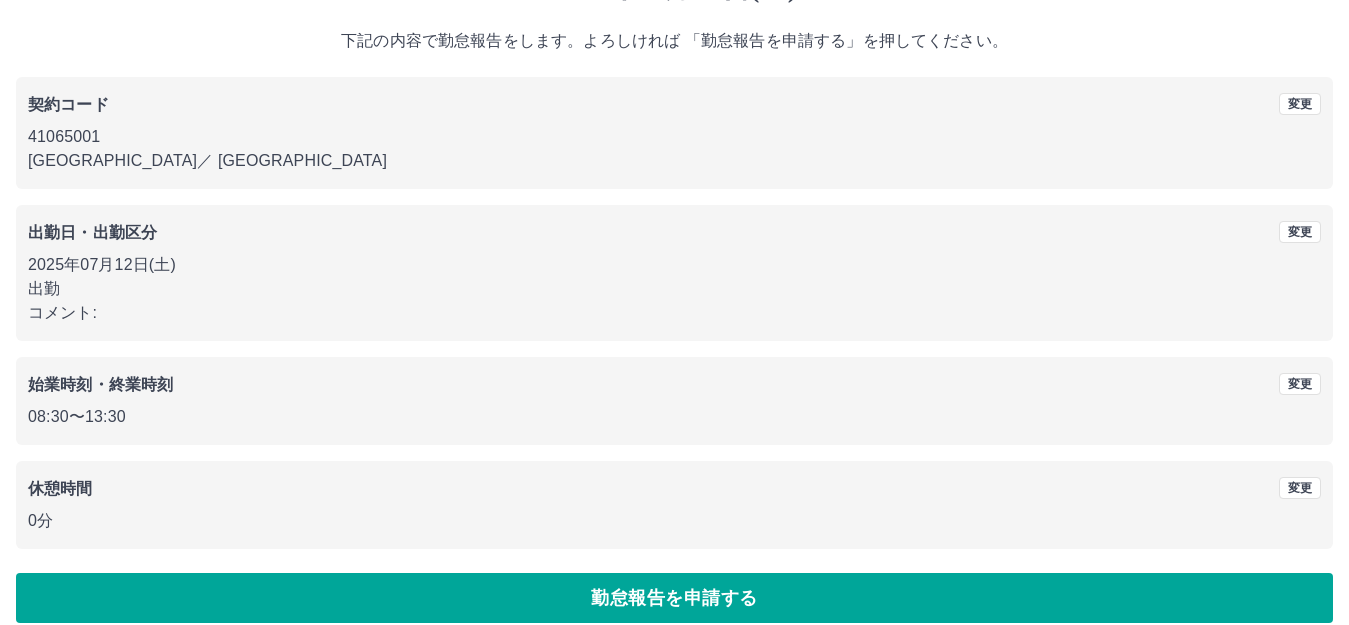 scroll, scrollTop: 124, scrollLeft: 0, axis: vertical 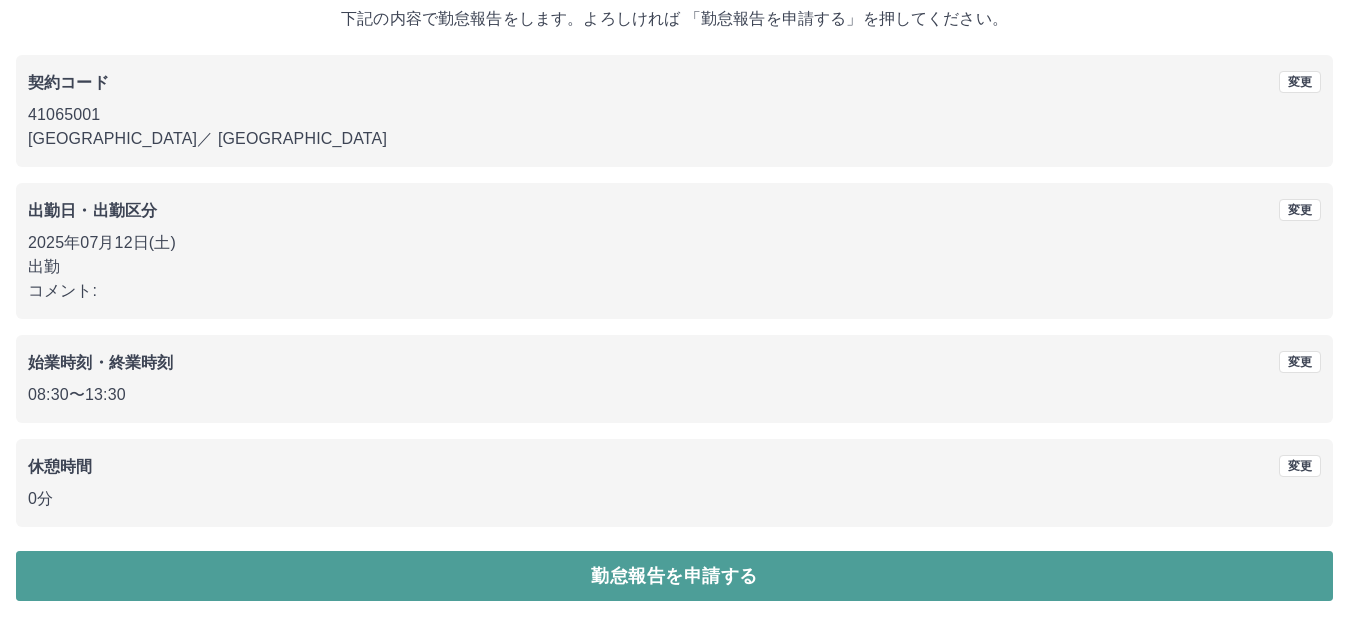 click on "勤怠報告を申請する" at bounding box center (674, 576) 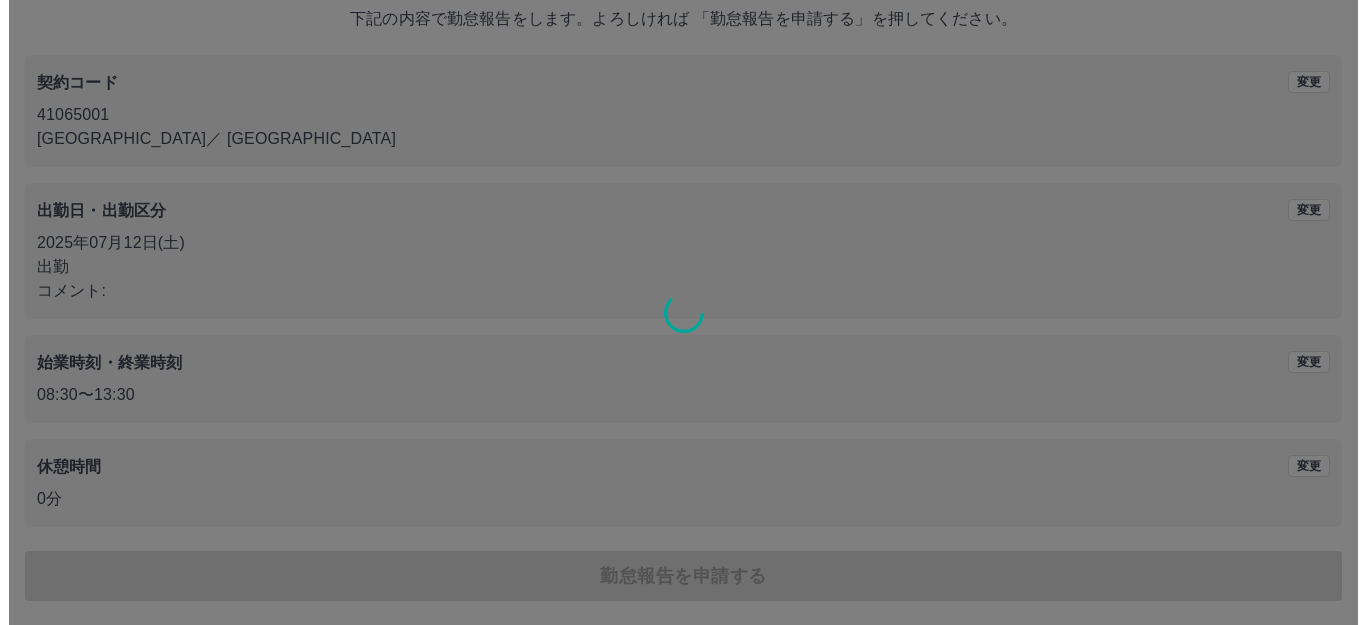 scroll, scrollTop: 0, scrollLeft: 0, axis: both 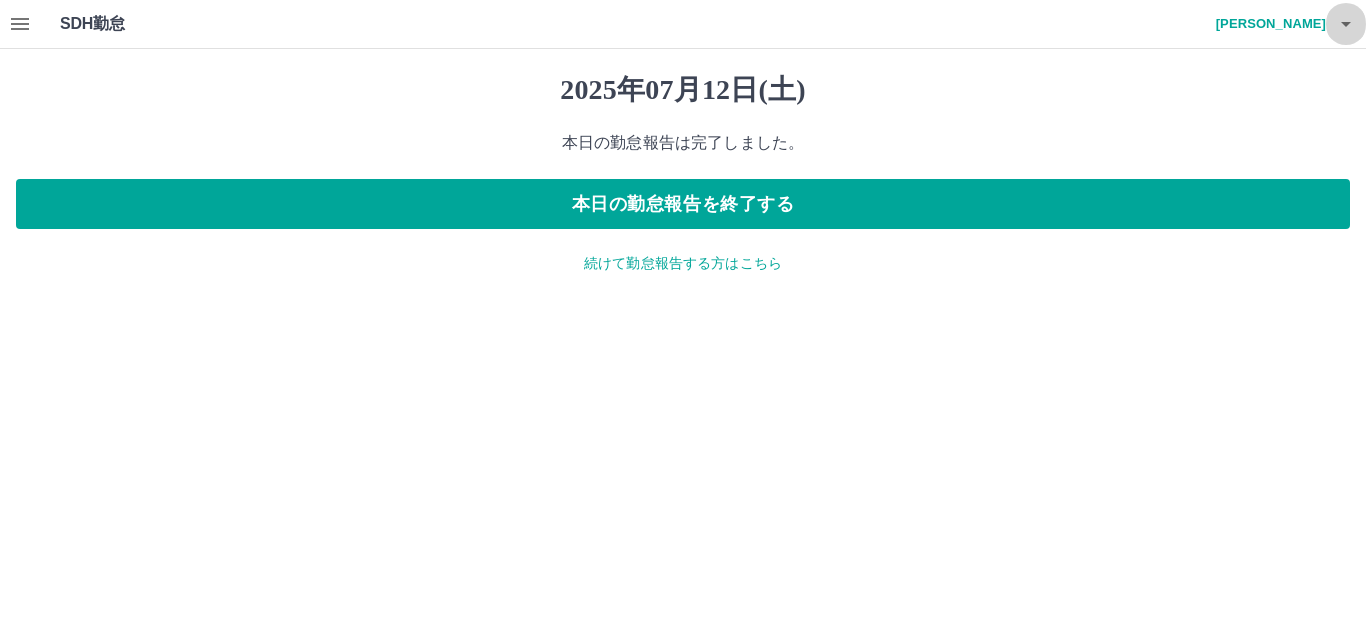 click 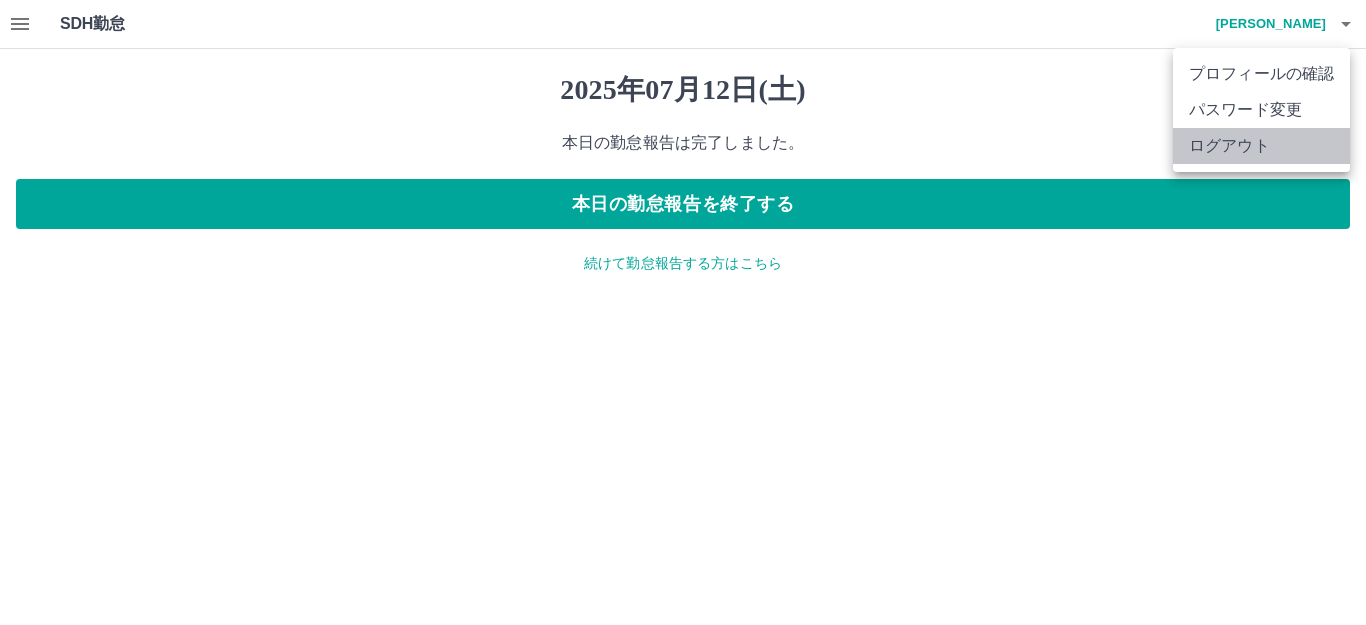 click on "ログアウト" at bounding box center [1261, 146] 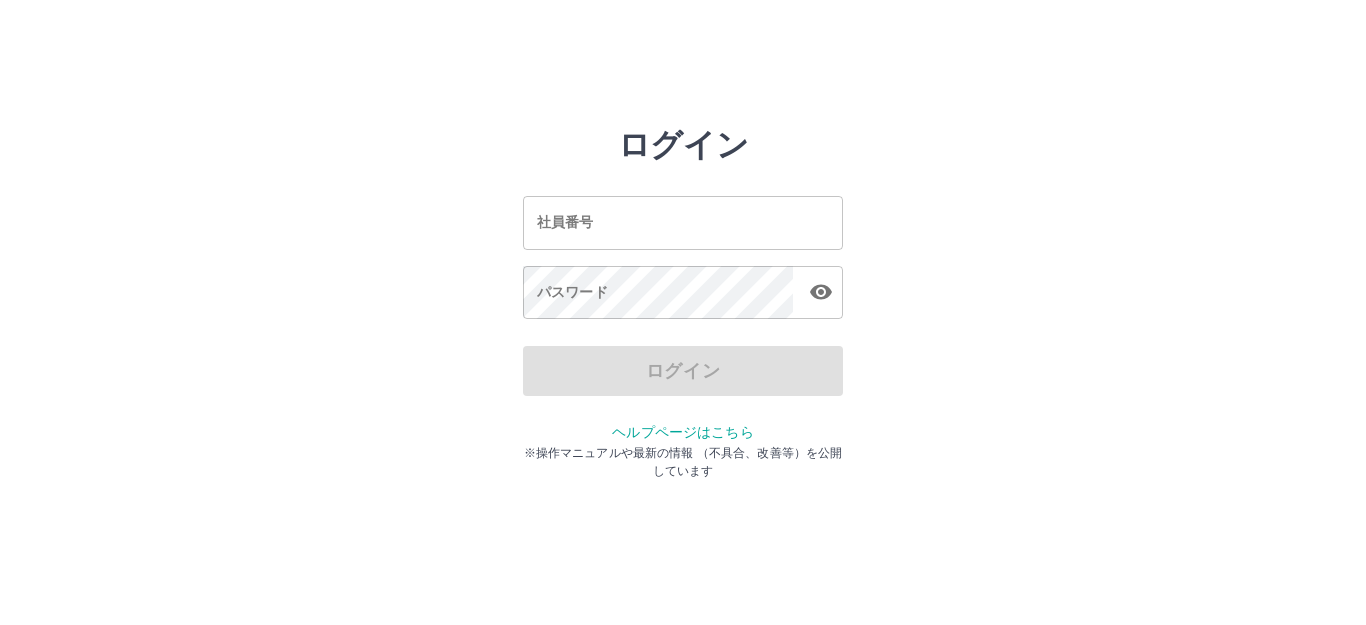 scroll, scrollTop: 0, scrollLeft: 0, axis: both 